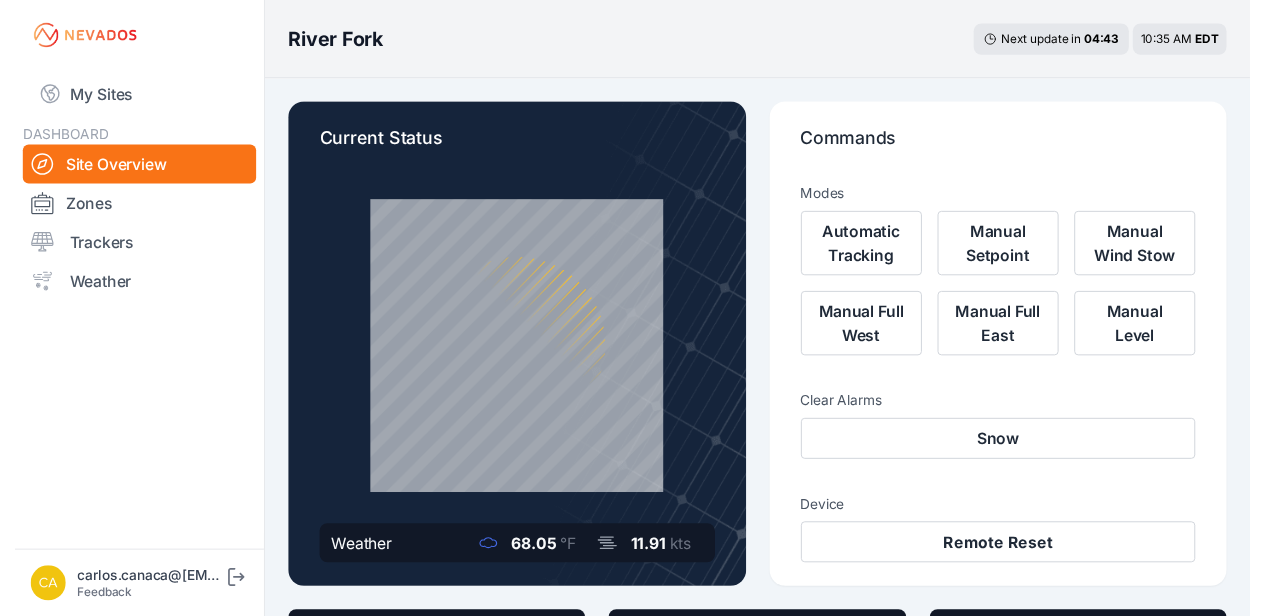 scroll, scrollTop: 0, scrollLeft: 0, axis: both 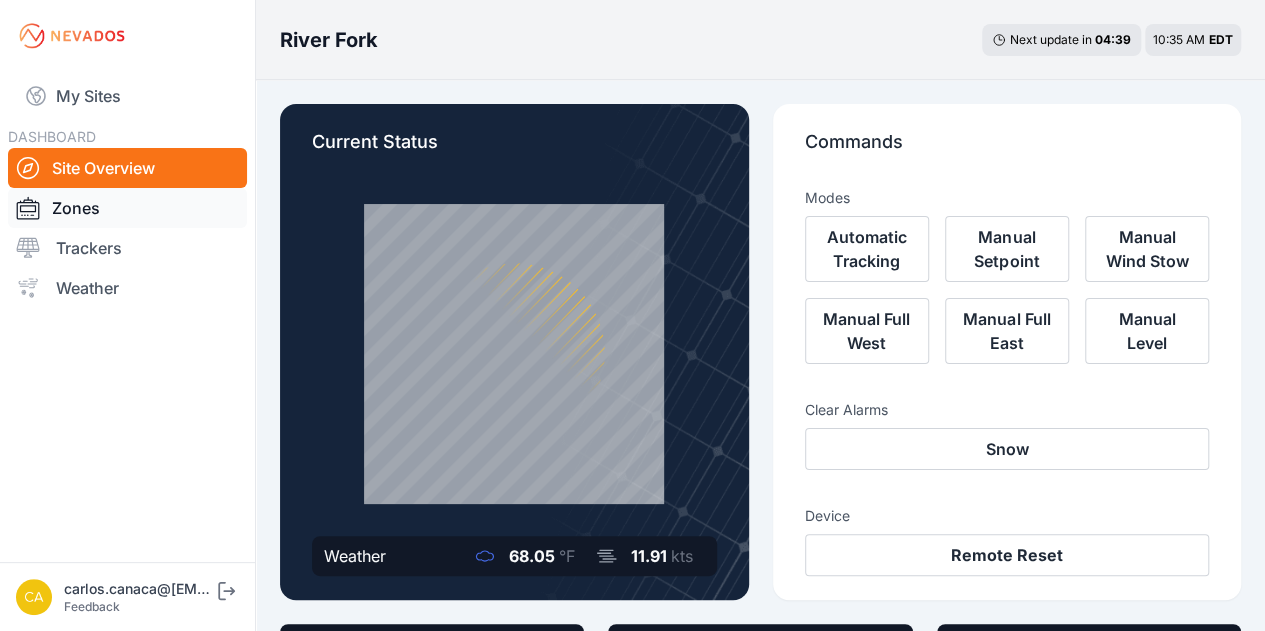 click on "Zones" at bounding box center (127, 208) 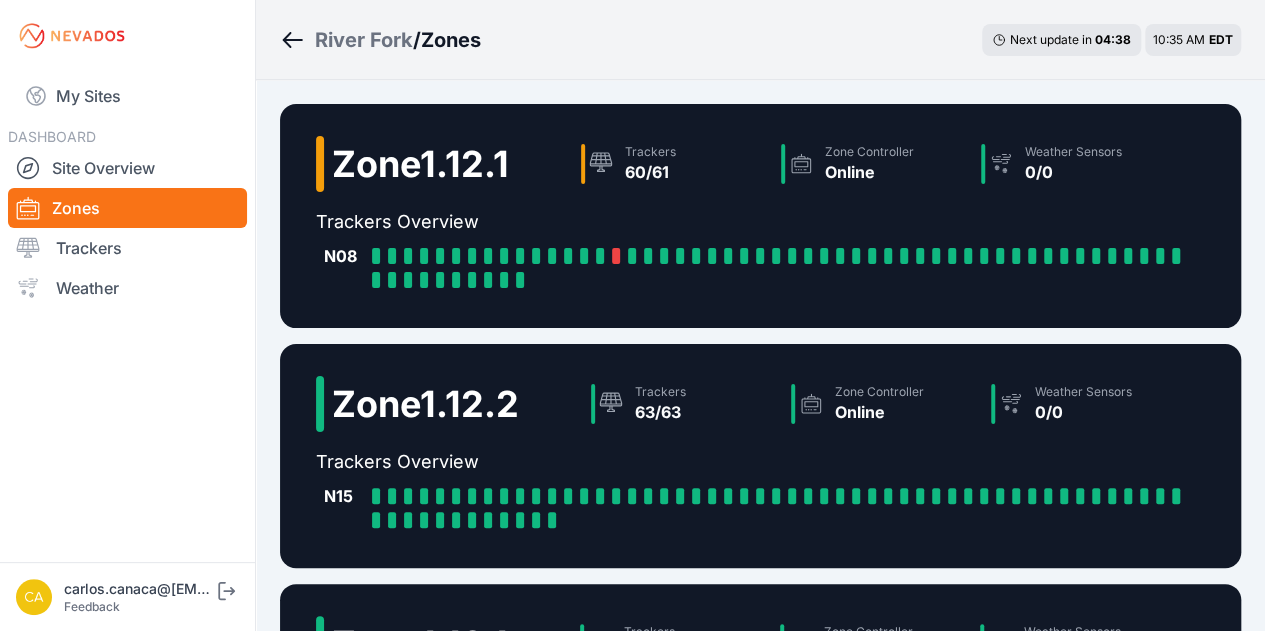 click on "Zones" at bounding box center [127, 208] 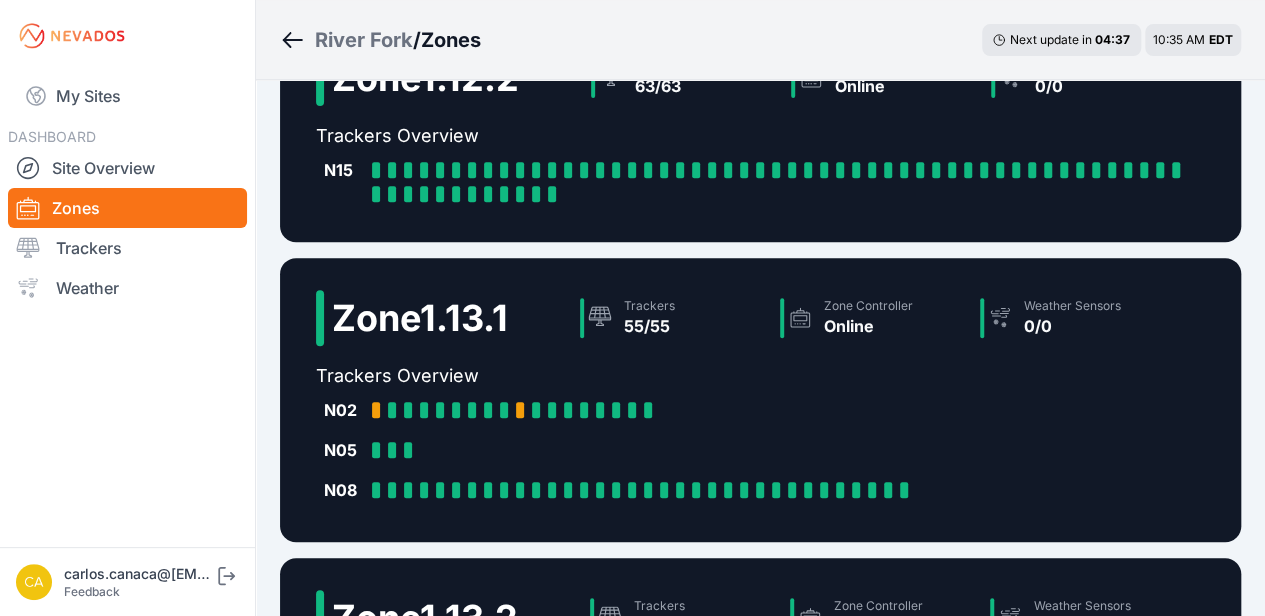 scroll, scrollTop: 697, scrollLeft: 0, axis: vertical 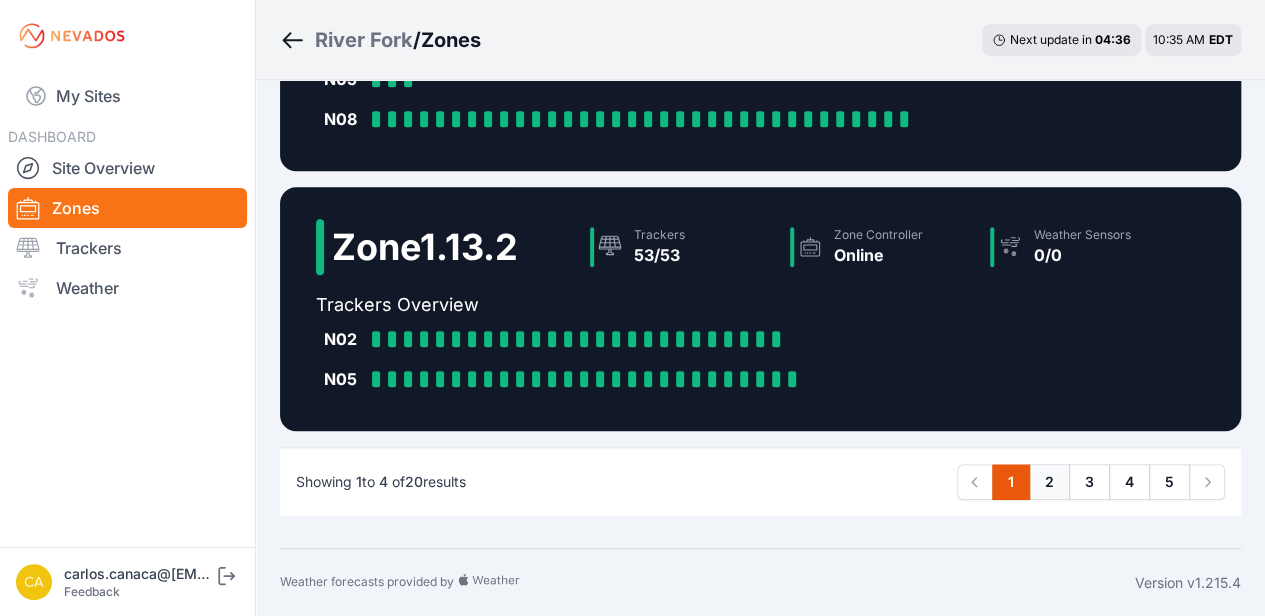 click on "2" at bounding box center (1049, 482) 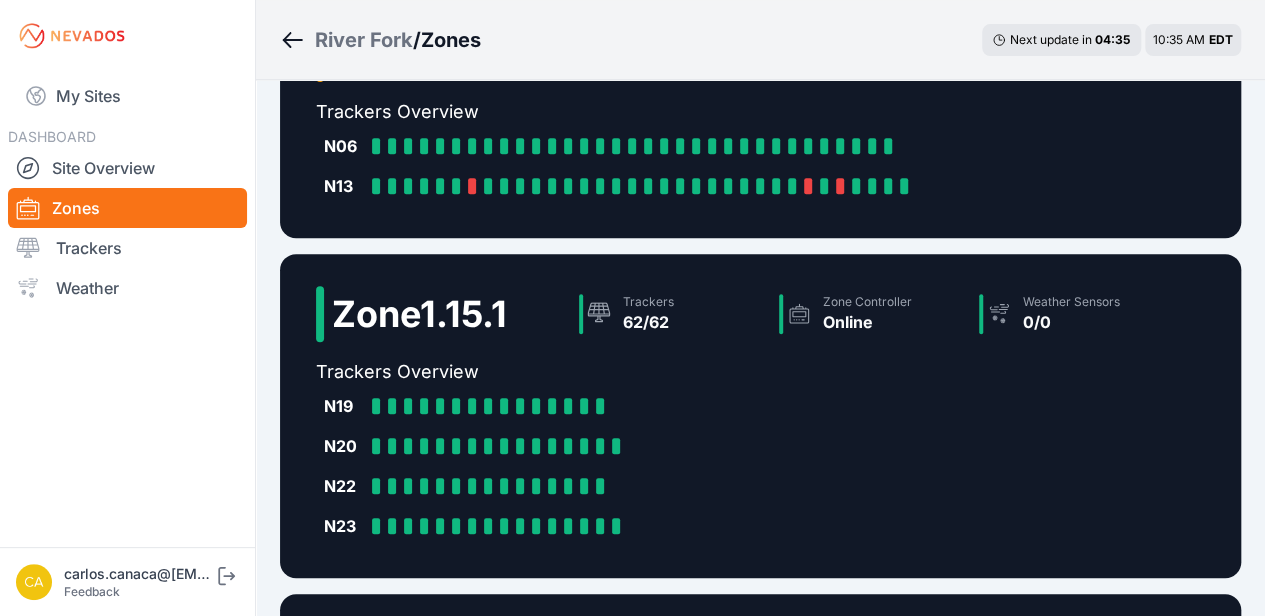 scroll, scrollTop: 757, scrollLeft: 0, axis: vertical 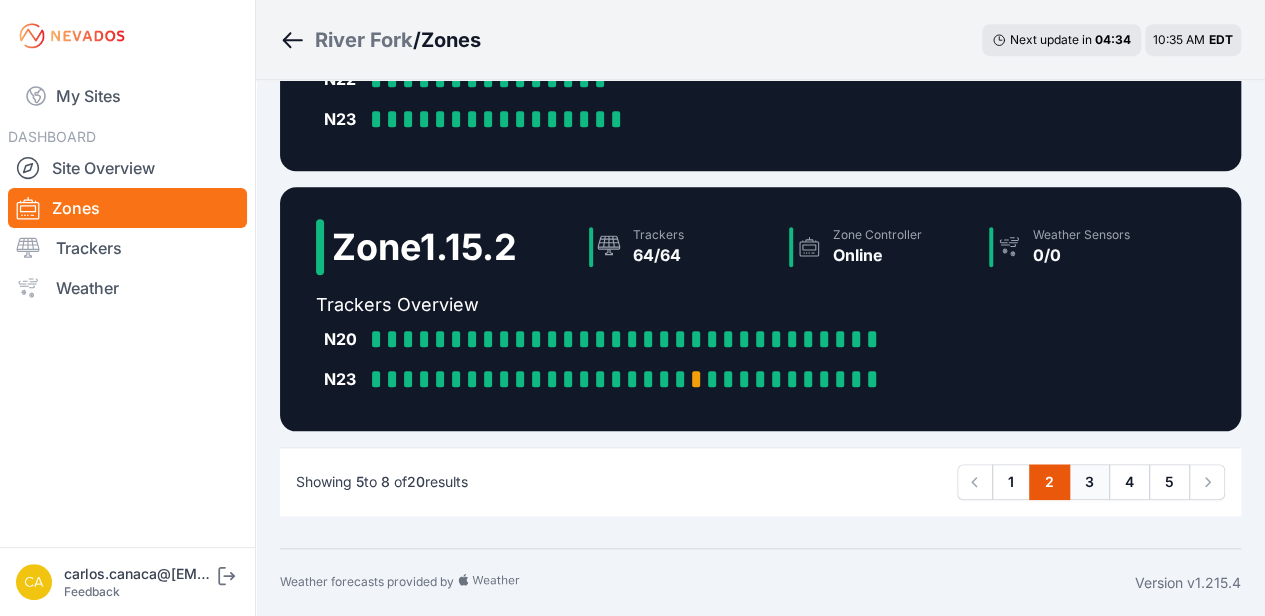 click on "3" at bounding box center (1089, 482) 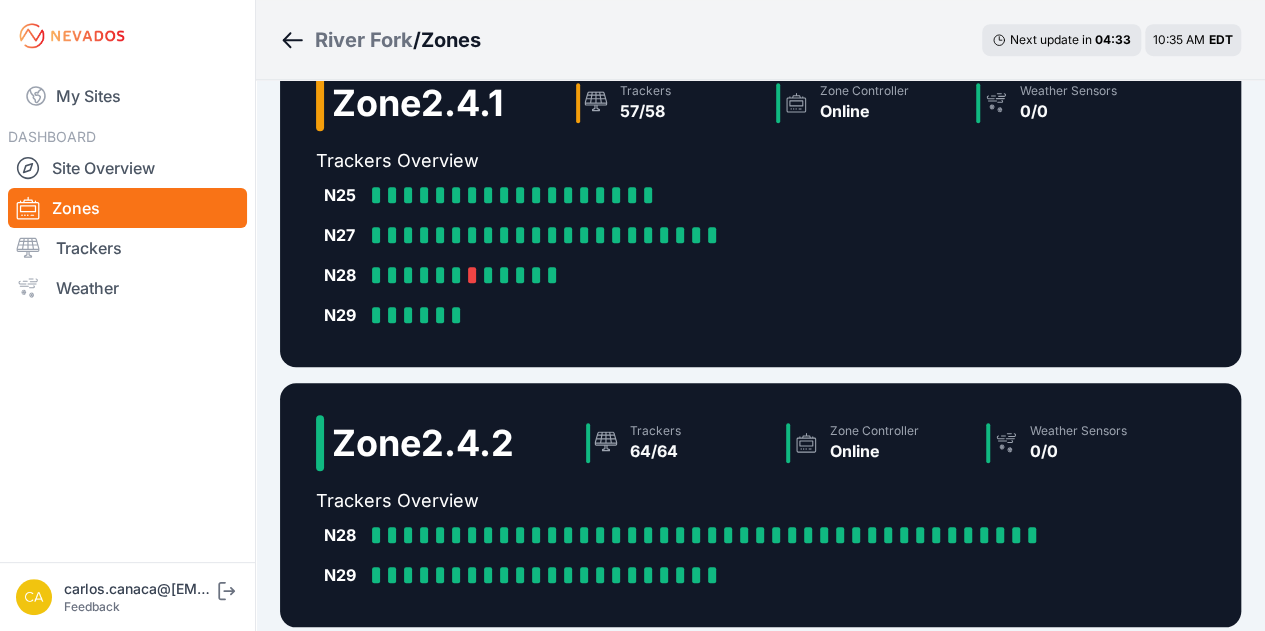 scroll, scrollTop: 702, scrollLeft: 0, axis: vertical 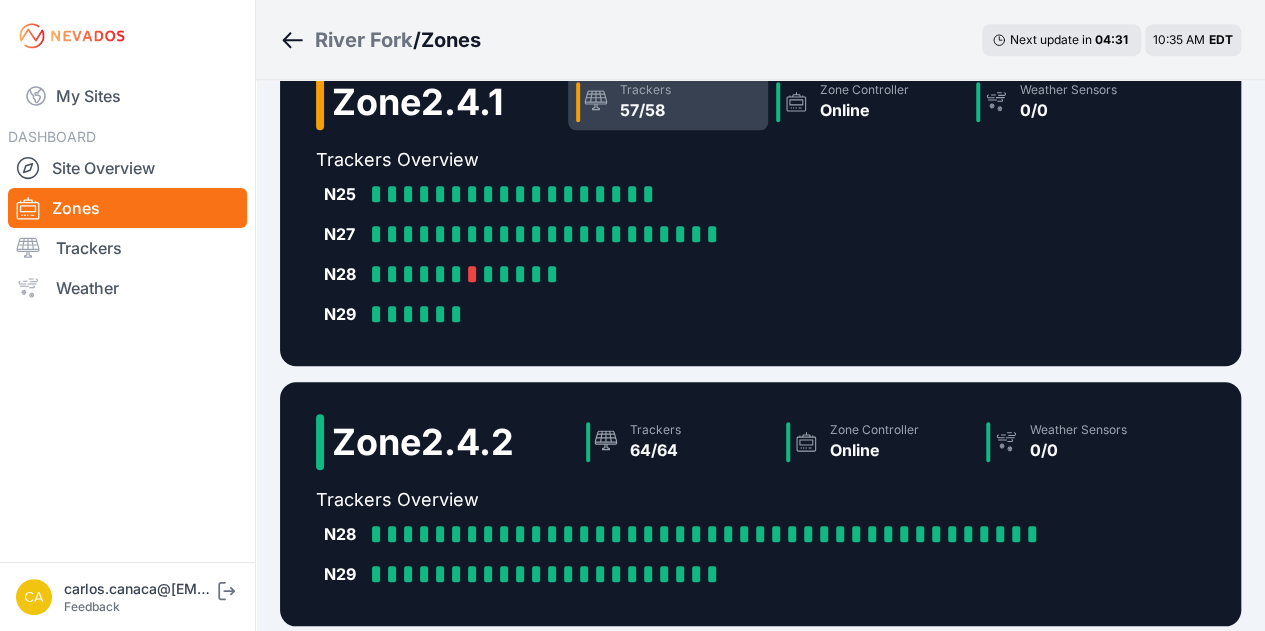 click on "Trackers 57/58" at bounding box center (668, 102) 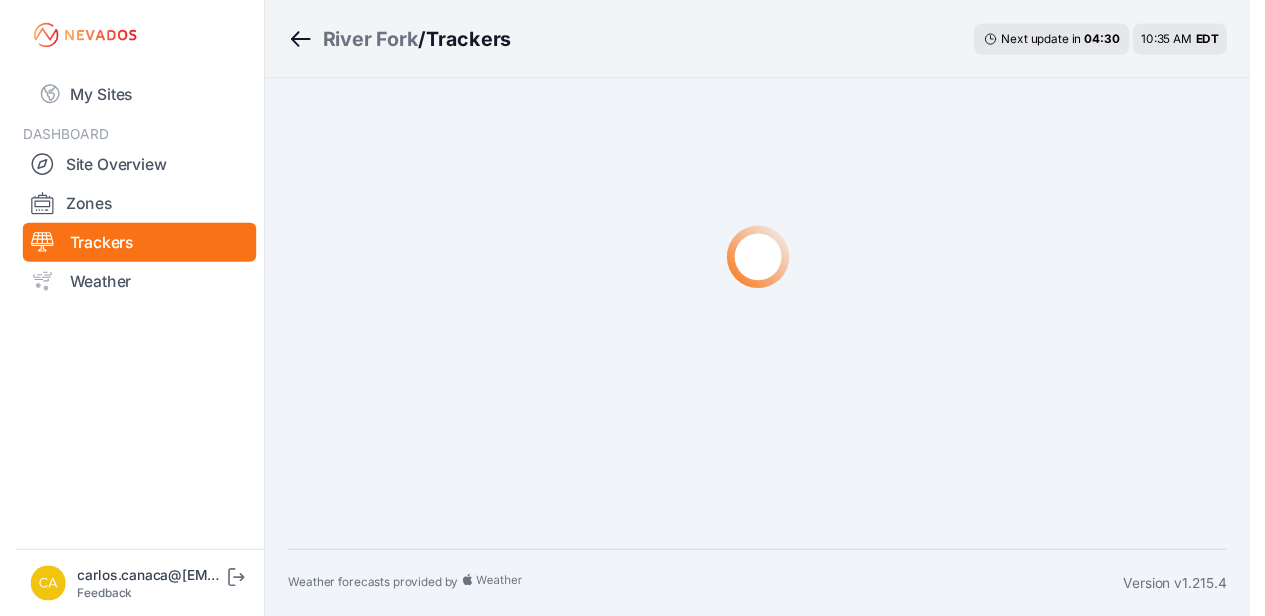 scroll, scrollTop: 0, scrollLeft: 0, axis: both 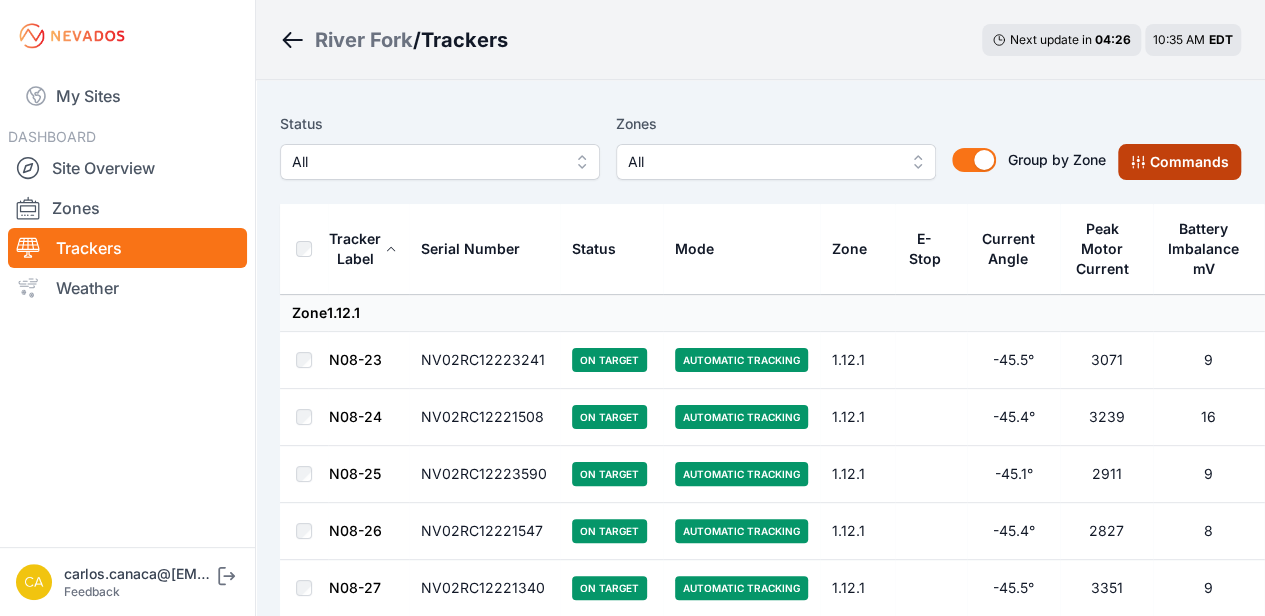 click on "Commands" at bounding box center (1179, 162) 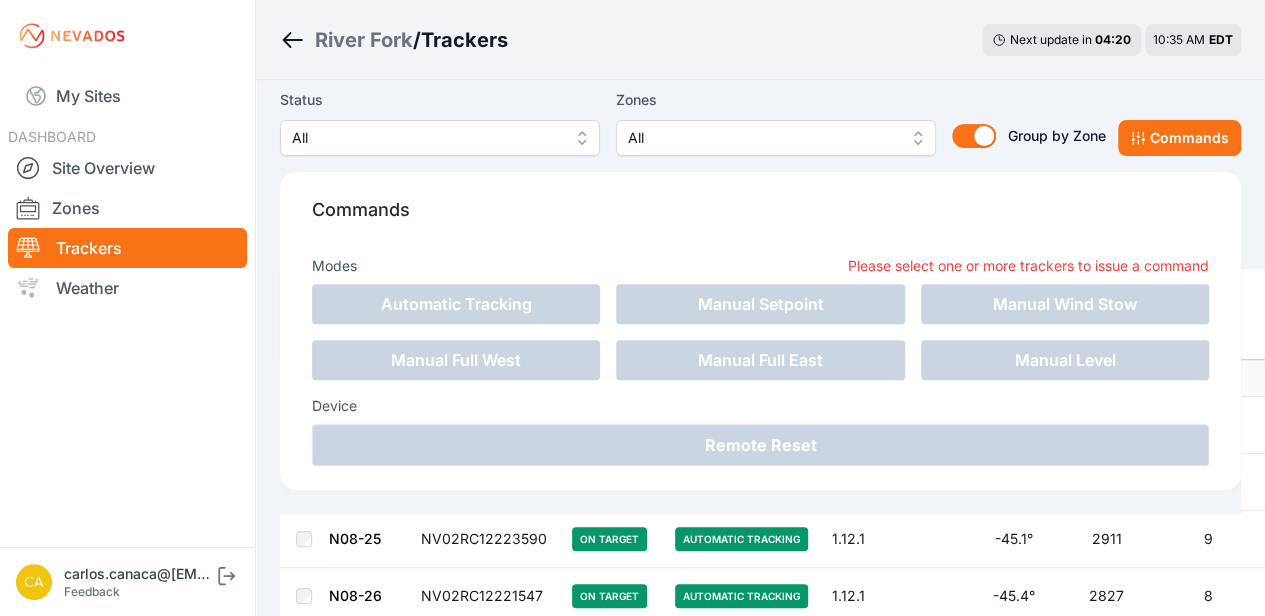 scroll, scrollTop: 280, scrollLeft: 0, axis: vertical 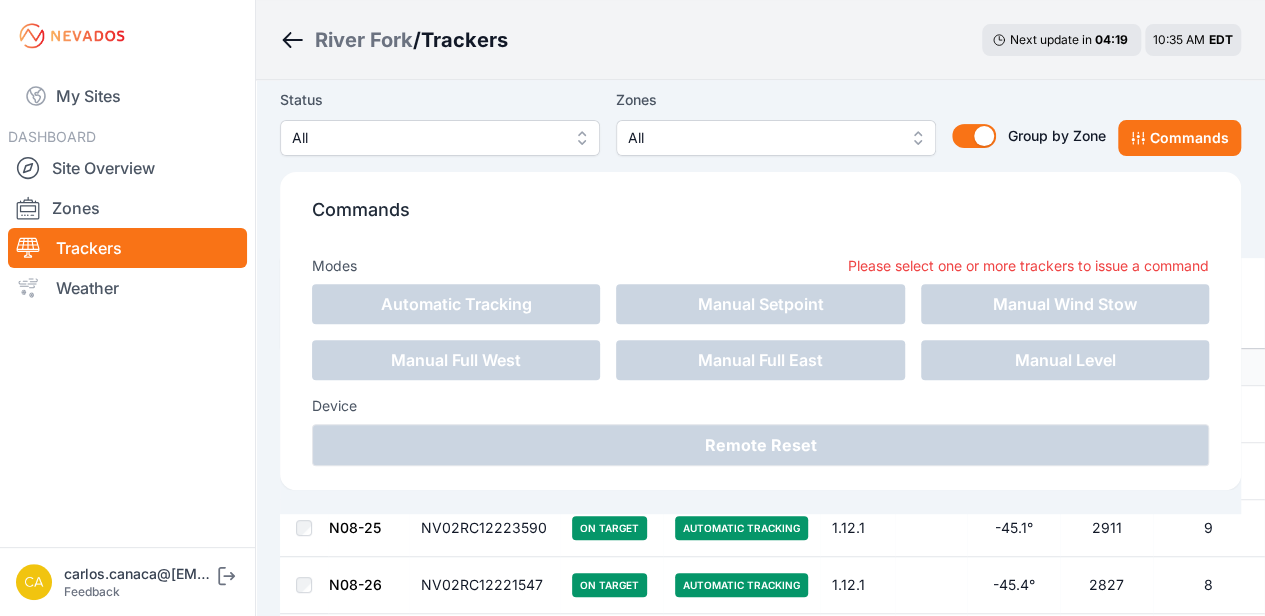 click on "Trackers" at bounding box center [127, 248] 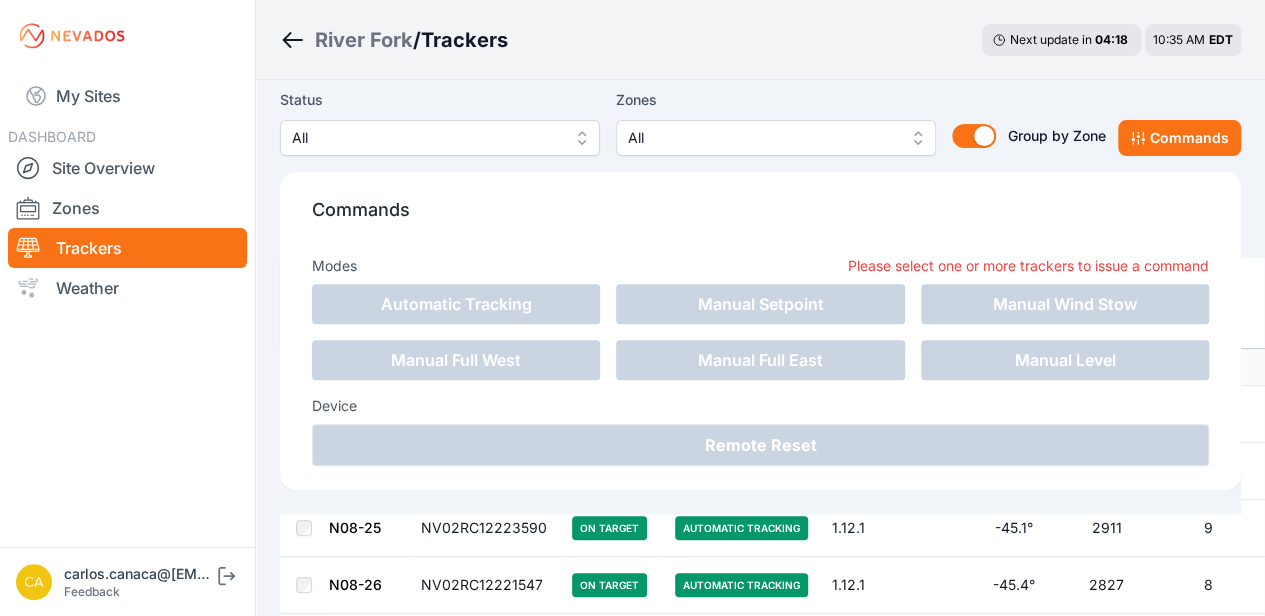 click 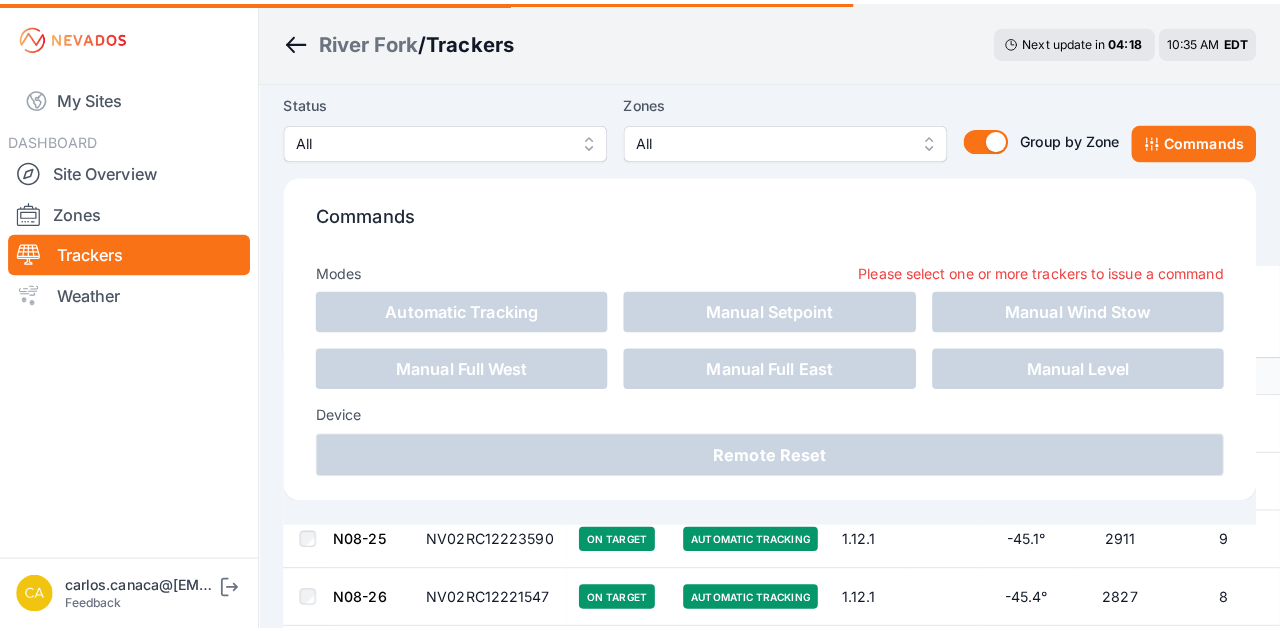 scroll, scrollTop: 0, scrollLeft: 0, axis: both 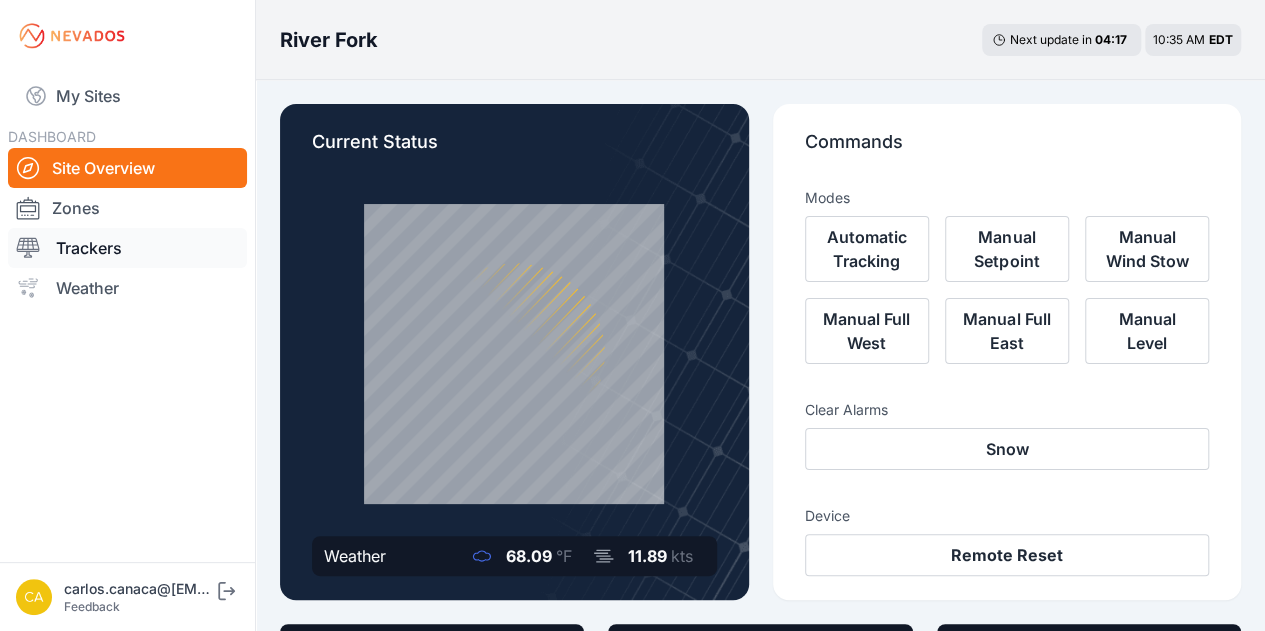 click on "Trackers" at bounding box center (127, 248) 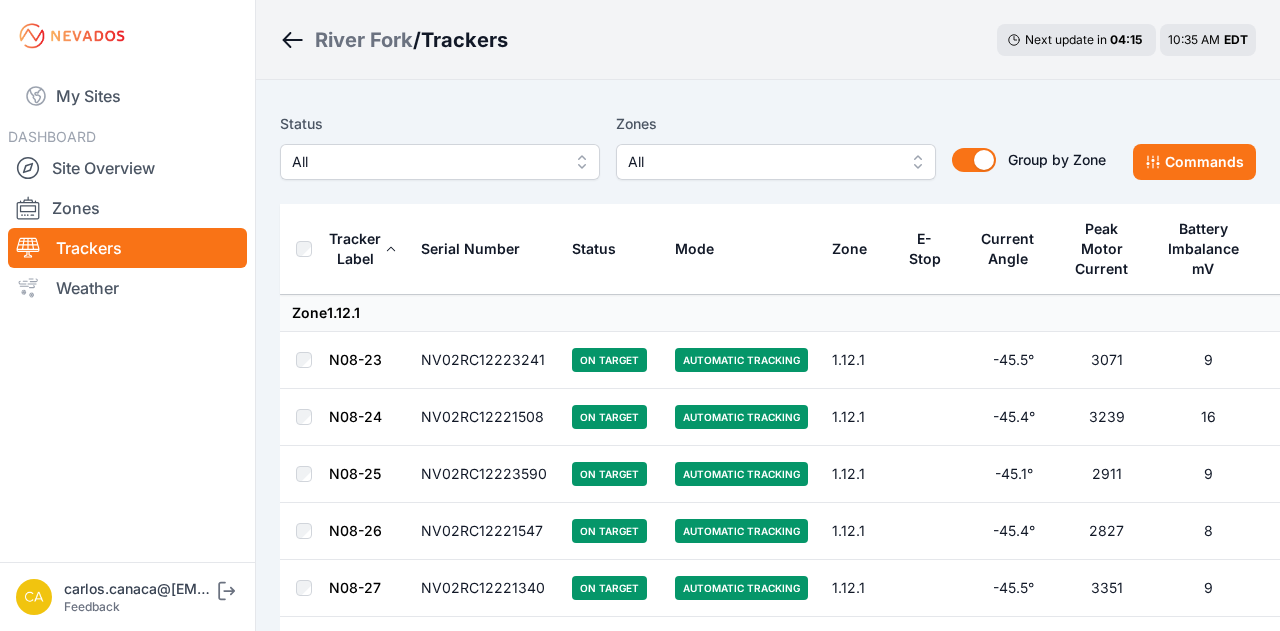 click on "All" at bounding box center [426, 162] 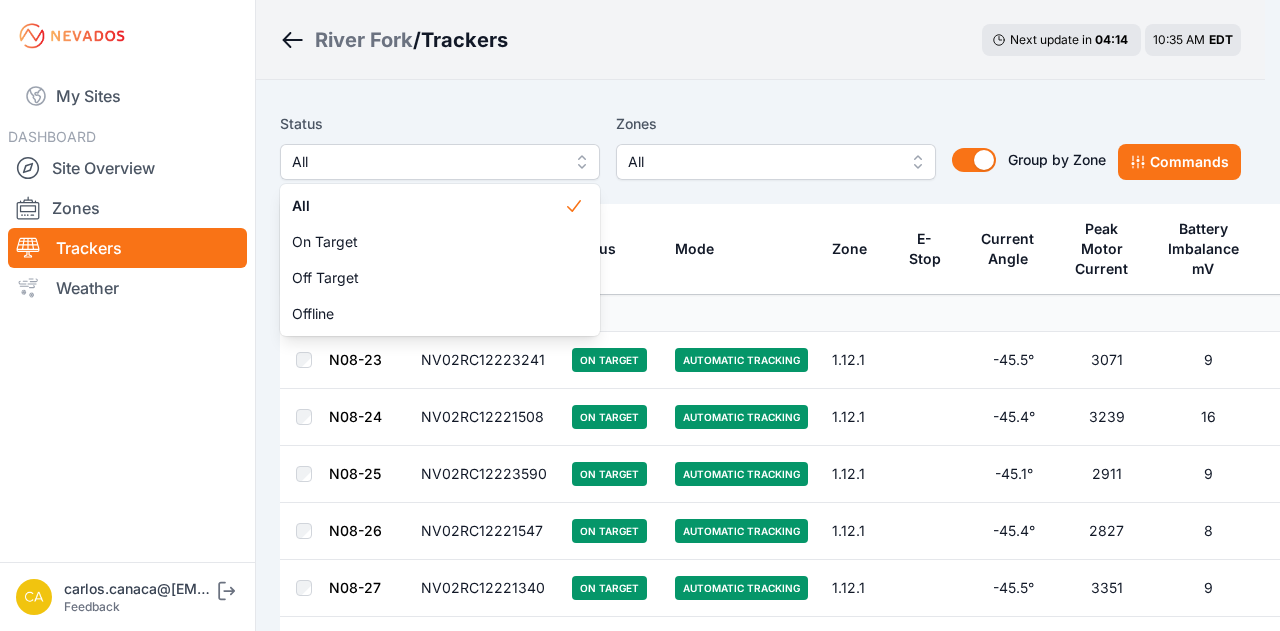 click on "Status All All On Target Off Target Offline Zones All Group by Zone Group by Zone" at bounding box center [693, 146] 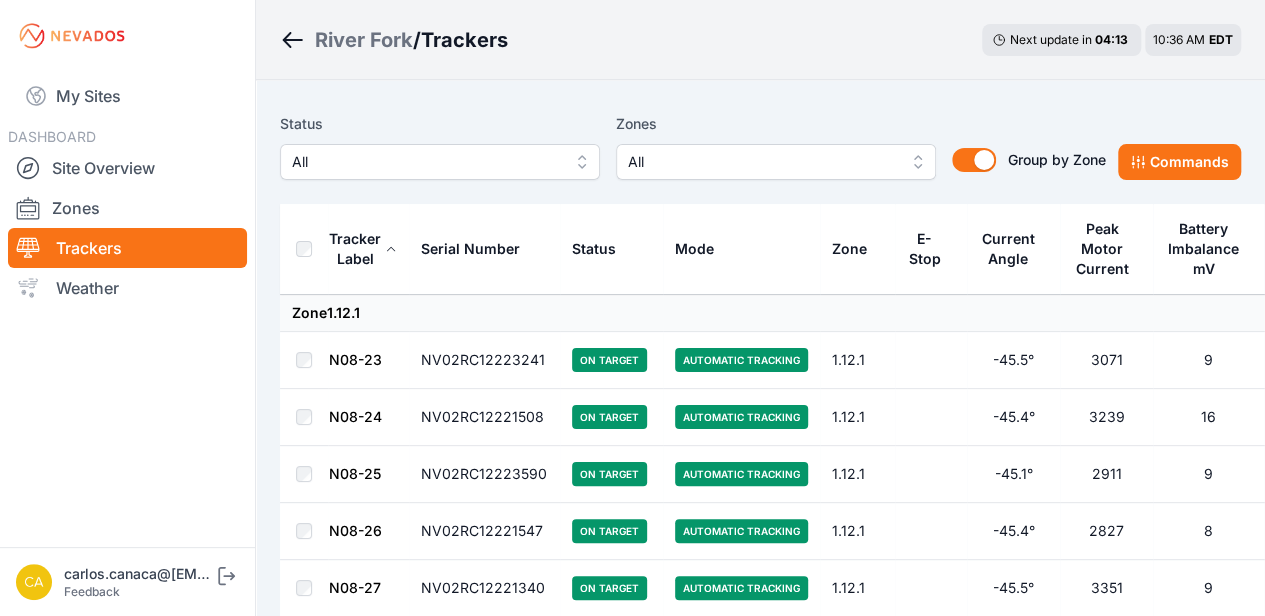 click on "All" at bounding box center [762, 162] 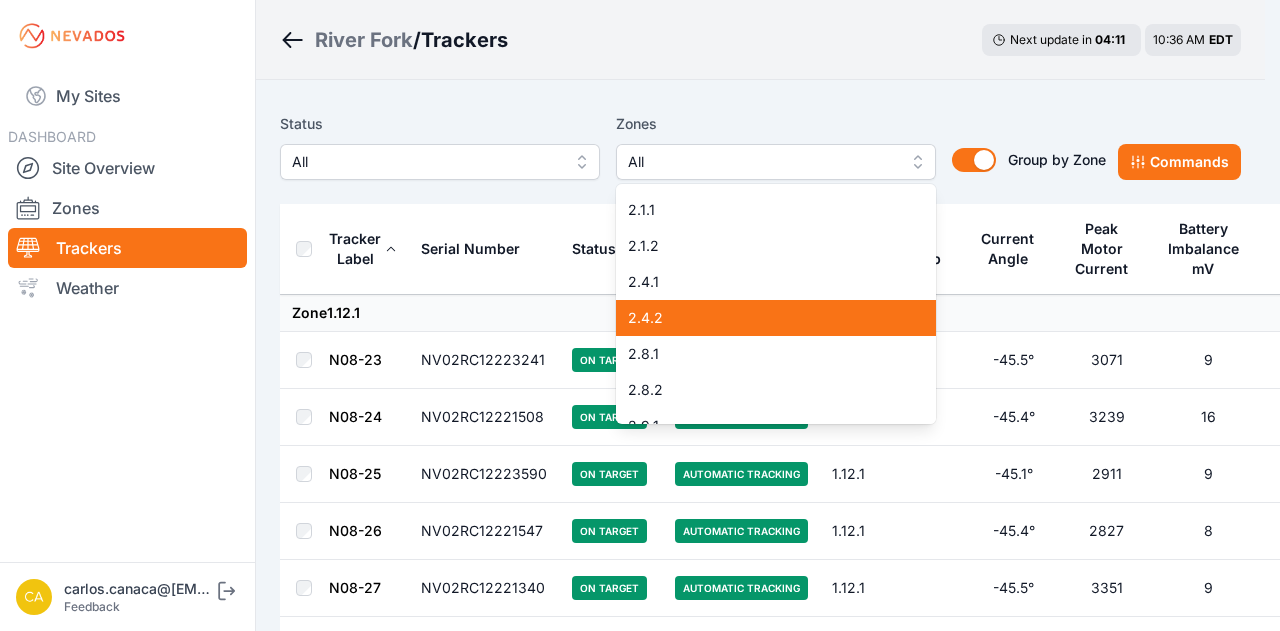 scroll, scrollTop: 285, scrollLeft: 0, axis: vertical 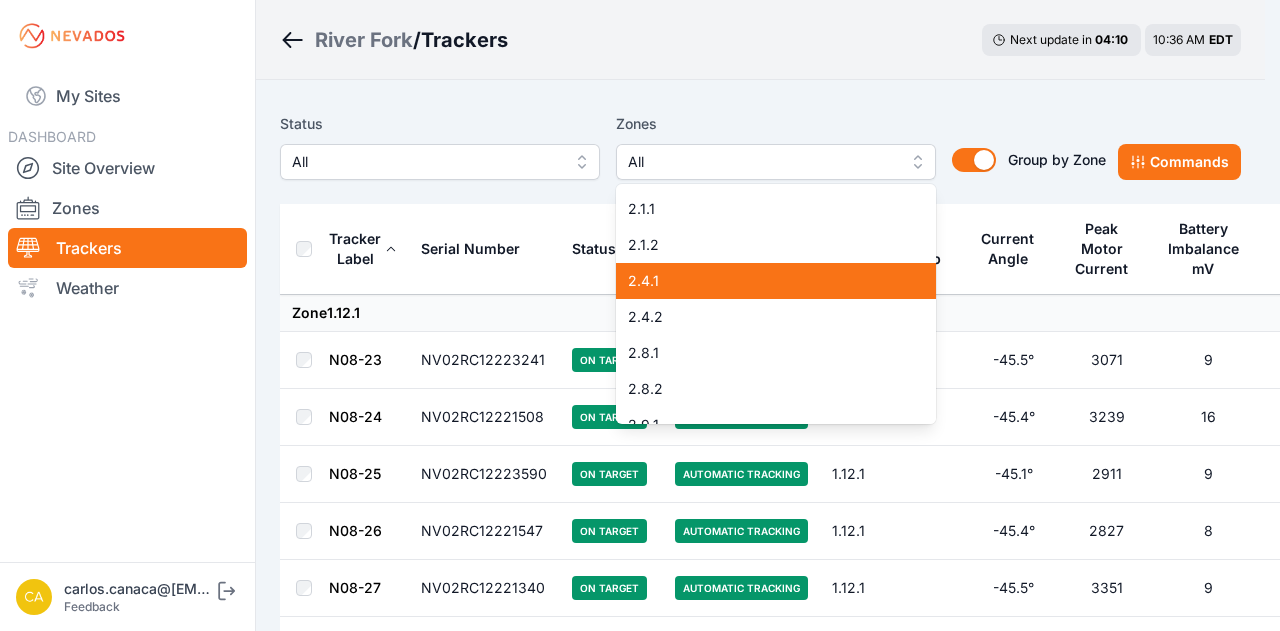 click on "2.4.1" at bounding box center (764, 281) 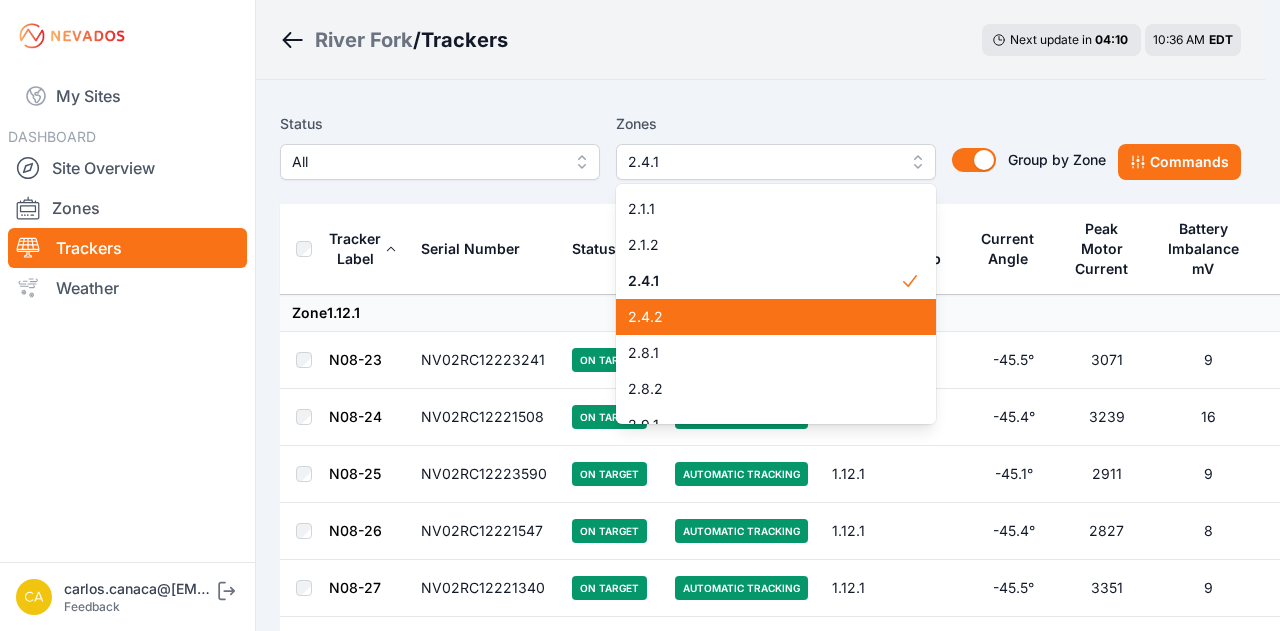 click on "2.4.2" at bounding box center [776, 317] 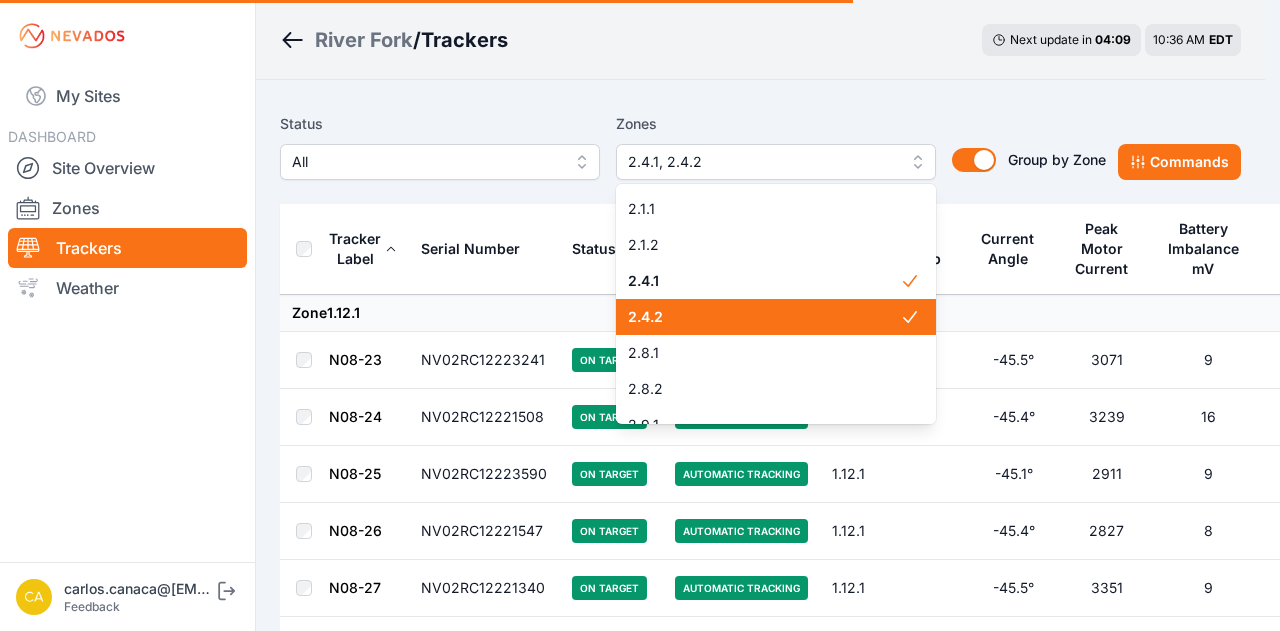 click on "2.4.2" at bounding box center (764, 317) 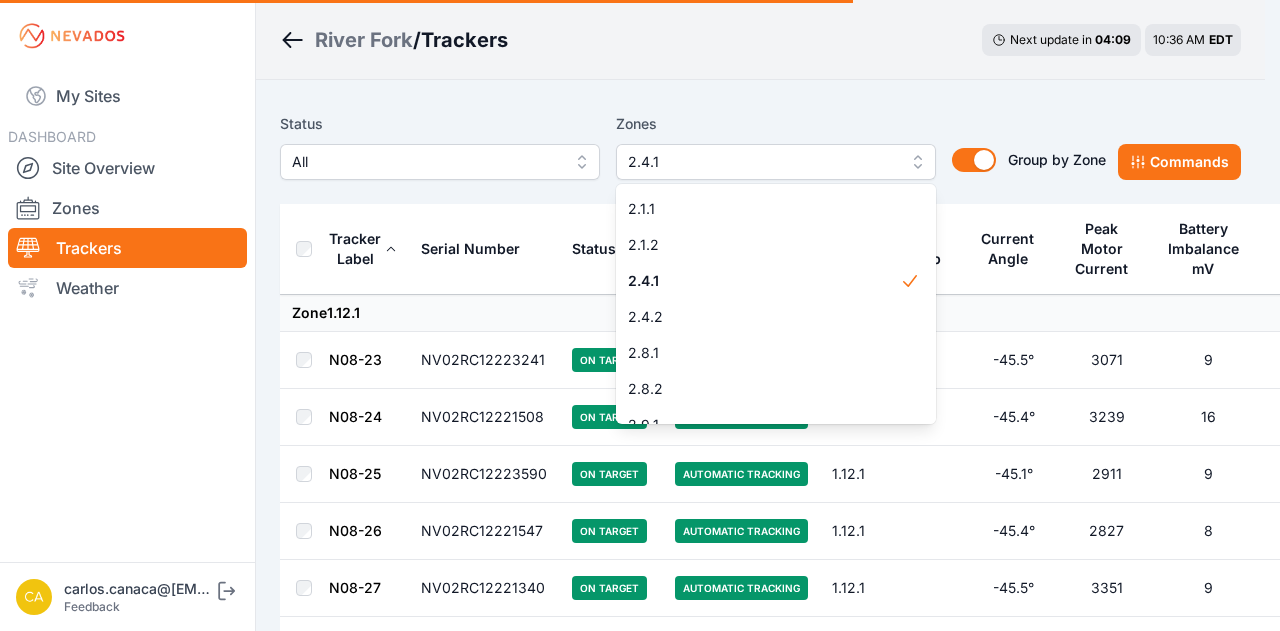 click on "Status All Zones 2.4.1 1.12.1 1.12.2 1.13.1 1.13.2 1.14.1 1.14.2 1.15.1 1.15.2 2.1.1 2.1.2 2.4.1 2.4.2 2.8.1 2.8.2 2.9.1 2.10.1 2.10.2 3.9.1 3.10.1 3.10.2 Group by Zone Group by Zone Commands Tracker Label Serial Number Status Mode Zone E-Stop Current Angle Peak Motor Current Battery Imbalance mV Pony Panel mV Zone  1.12.1 N08-23 NV02RC12223241 On Target Automatic Tracking 1.12.1 -45.5° 3071 9 28620 N08-24 NV02RC12221508 On Target Automatic Tracking 1.12.1 -45.4° 3239 16 29170 N08-25 NV02RC12223590 On Target Automatic Tracking 1.12.1 -45.1° 2911 9 26660 N08-26 NV02RC12221547 On Target Automatic Tracking 1.12.1 -45.4° 2827 8 27090 N08-27 NV02RC12221340 On Target Automatic Tracking 1.12.1 -45.5° 3351 9 27040 N08-28 NV02RC12223743 On Target Automatic Tracking 1.12.1 -45.5° 3067 6 28460 N08-29 NV02RC12221534 On Target Automatic Tracking 1.12.1 -45.1° 2860 13 27030 N08-30 NV02RC12223710 On Target Automatic Tracking 1.12.1 -45.4° 3073 6 26800 N08-31 NV02RC12221721 On Target Automatic Tracking 1.12.1 -45.4°" at bounding box center [760, 6041] 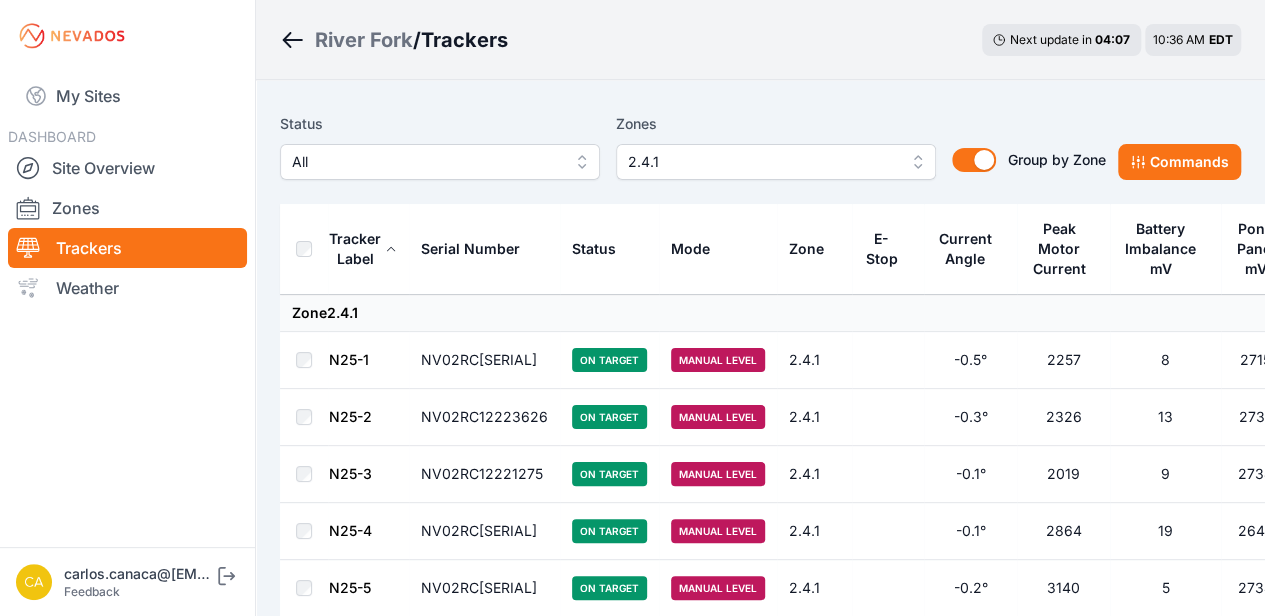 click on "2.4.1" at bounding box center [762, 162] 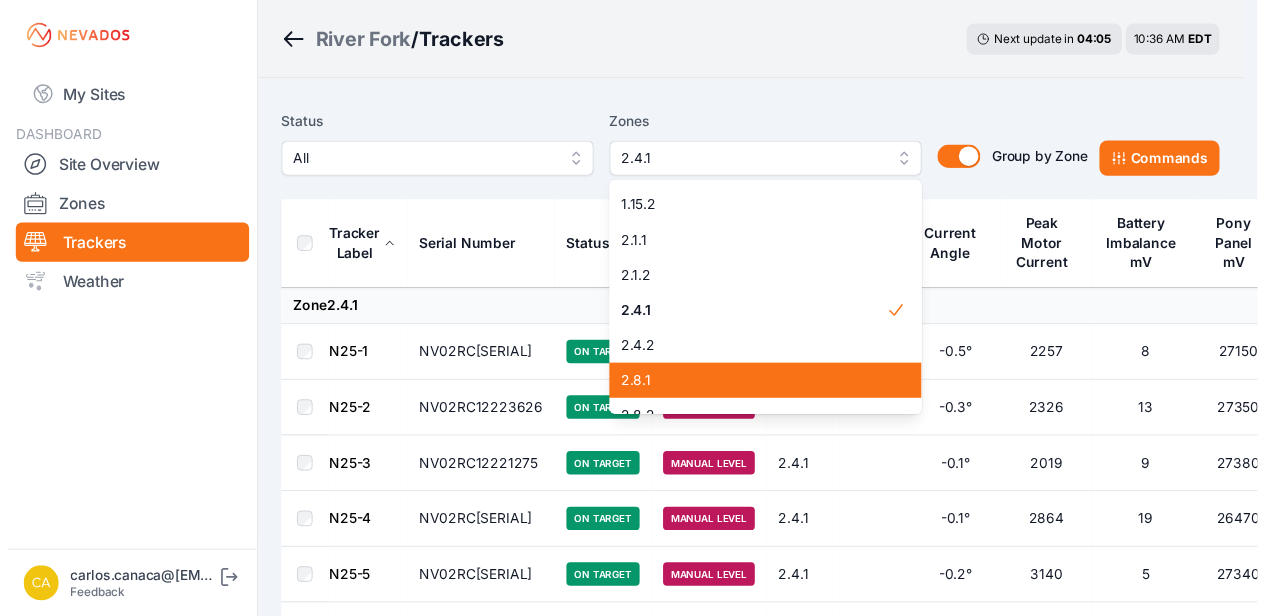 scroll, scrollTop: 250, scrollLeft: 0, axis: vertical 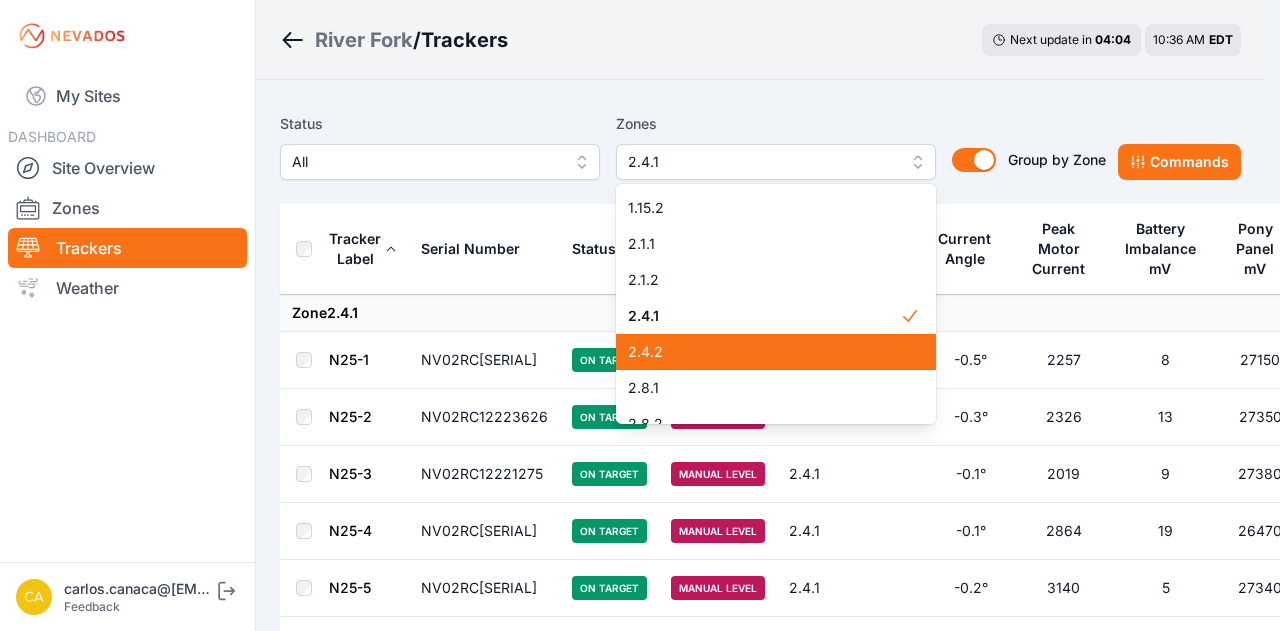 click on "2.4.2" at bounding box center [776, 352] 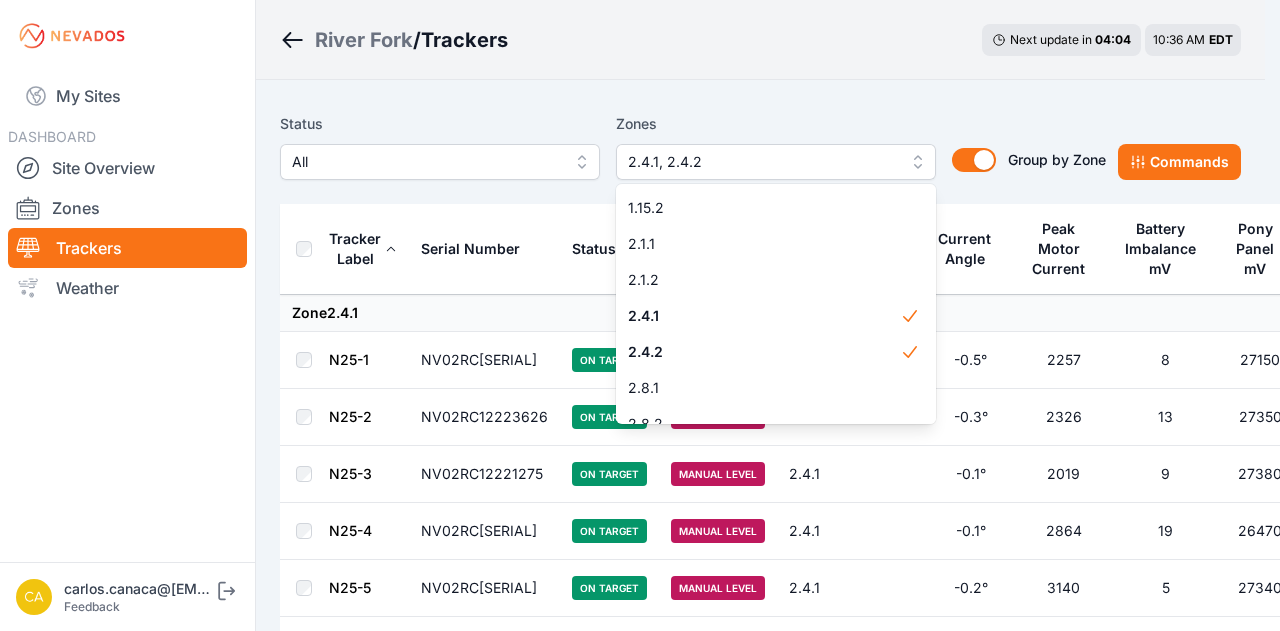 click on "River Fork  /  Trackers Next update in   04 : 04 10:36 AM EDT Status All Zones 2.4.1, 2.4.2 1.12.1 1.12.2 1.13.1 1.13.2 1.14.1 1.14.2 1.15.1 1.15.2 2.1.1 2.1.2 2.4.1 2.4.2 2.8.1 2.8.2 2.9.1 2.10.1 2.10.2 3.9.1 3.10.1 3.10.2 Group by Zone Group by Zone Commands Tracker Label Serial Number Status Mode Zone E-Stop Current Angle Peak Motor Current Battery Imbalance mV Pony Panel mV Zone  2.4.1 N25-1 NV02RC12223113 On Target Manual Level 2.4.1 -0.5° 2257 8 27150 N25-2 NV02RC12223626 On Target Manual Level 2.4.1 -0.3° 2326 13 27350 N25-3 NV02RC12221275 On Target Manual Level 2.4.1 -0.1° 2019 9 27380 N25-4 NV02RC12221259 On Target Manual Level 2.4.1 -0.1° 2864 19 26470 N25-5 NV02RC12221303 On Target Manual Level 2.4.1 -0.2° 3140 5 27340 N25-6 NV02RC12223327 On Target Manual Level 2.4.1 0.0° 2634 13 27200 N25-7 NV02RC12221363 On Target Manual Level 2.4.1 -0.3° 2884 3 29750 N25-8 NV02RC12223226 On Target Manual Level 2.4.1 0.0° 3016 13 27330 N25-9 NV02RC12223223 On Target Manual Level 2.4.1 0.0° 2870 6 2819" at bounding box center [632, 3762] 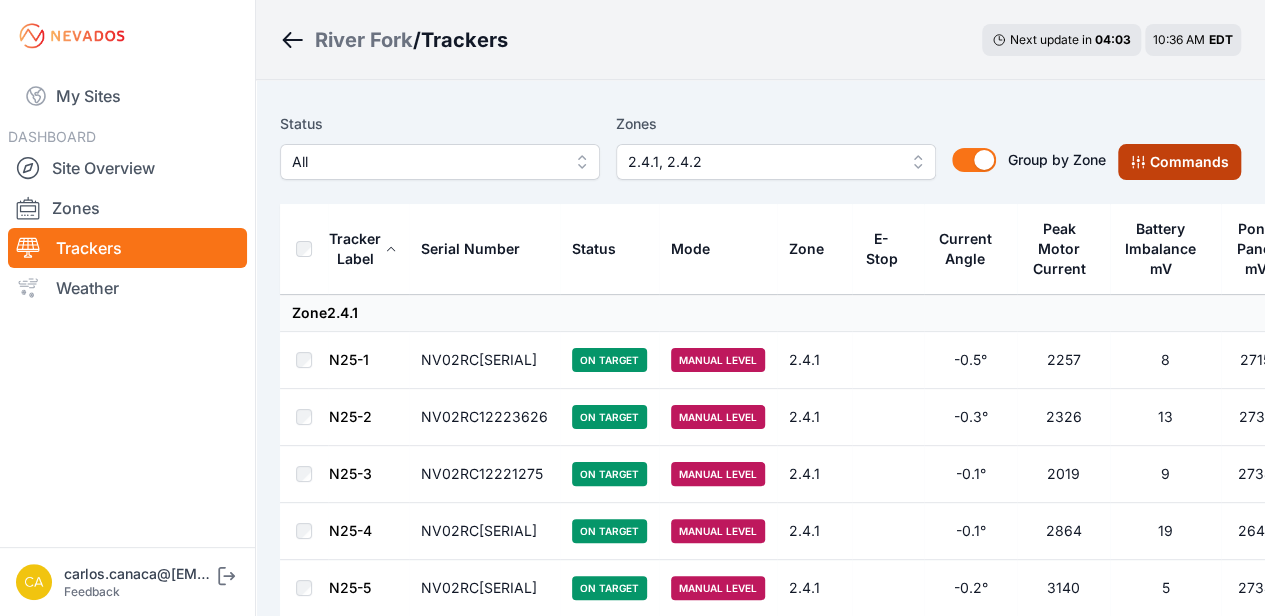 click on "Commands" at bounding box center [1179, 162] 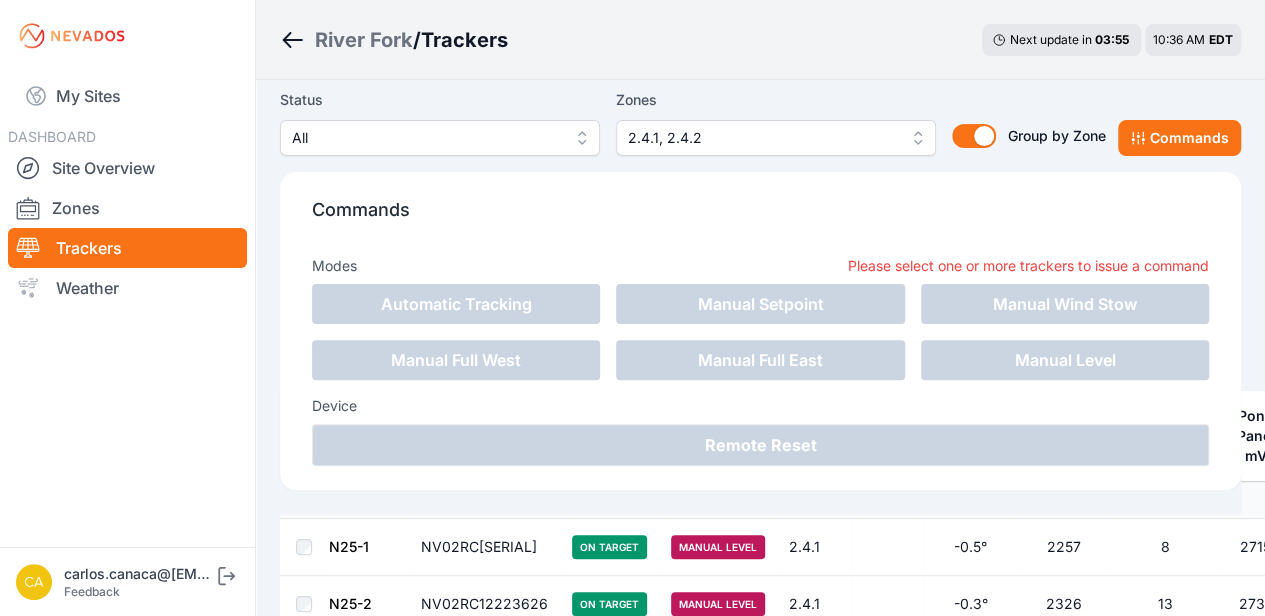 scroll, scrollTop: 146, scrollLeft: 0, axis: vertical 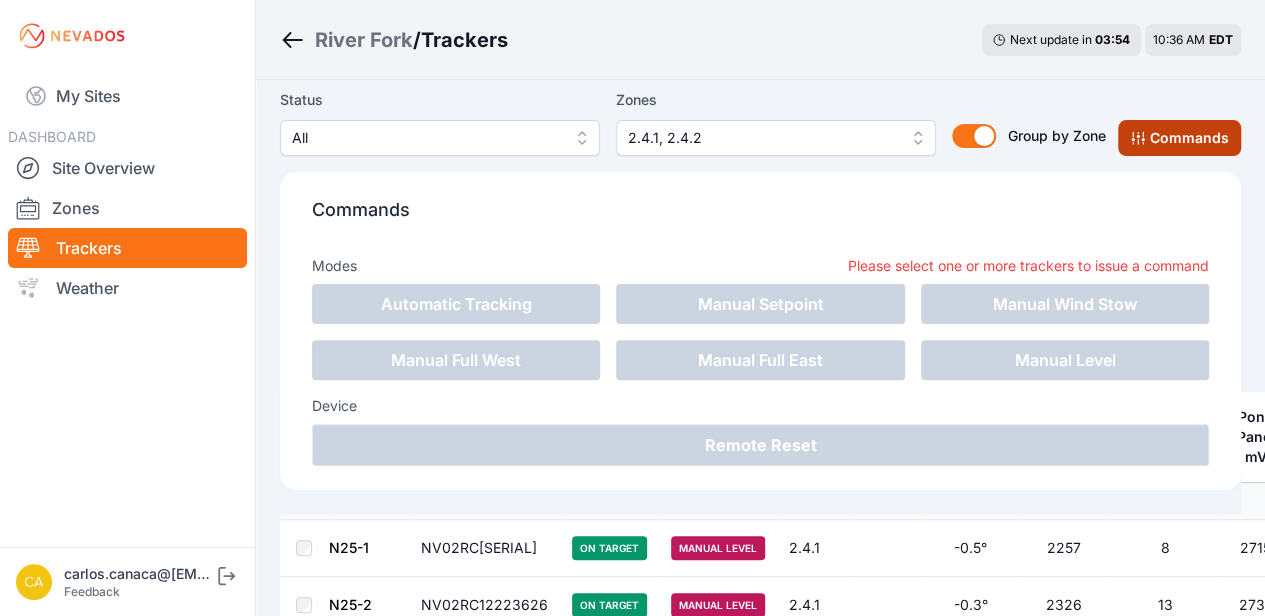 click on "Commands" at bounding box center (1179, 138) 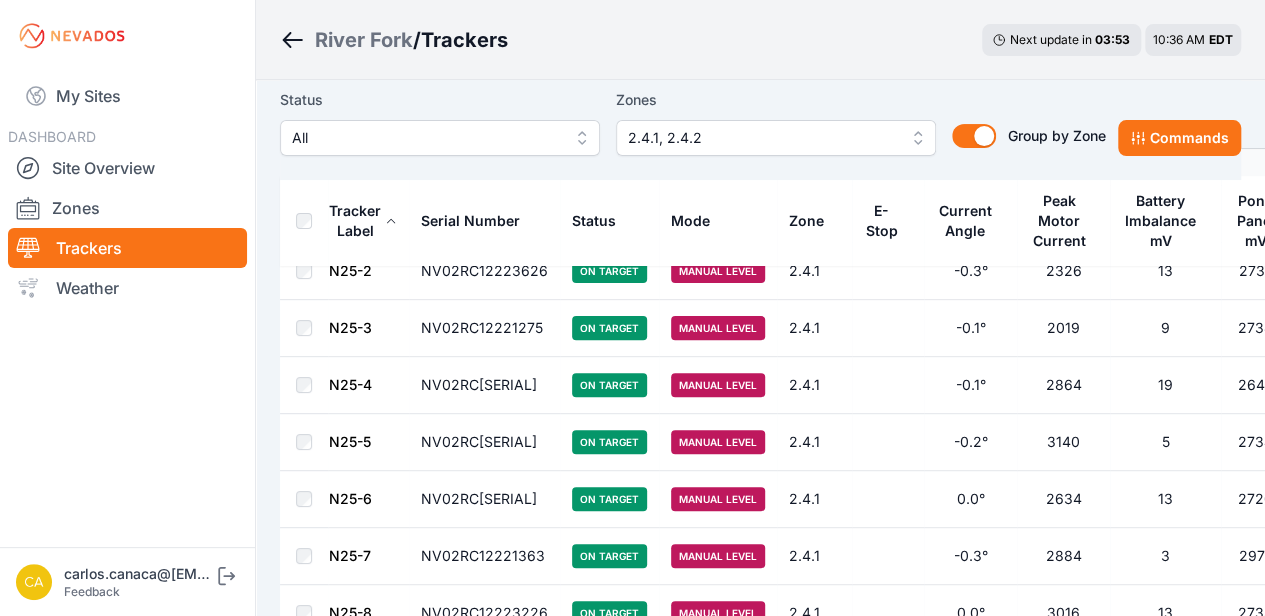 scroll, scrollTop: 0, scrollLeft: 0, axis: both 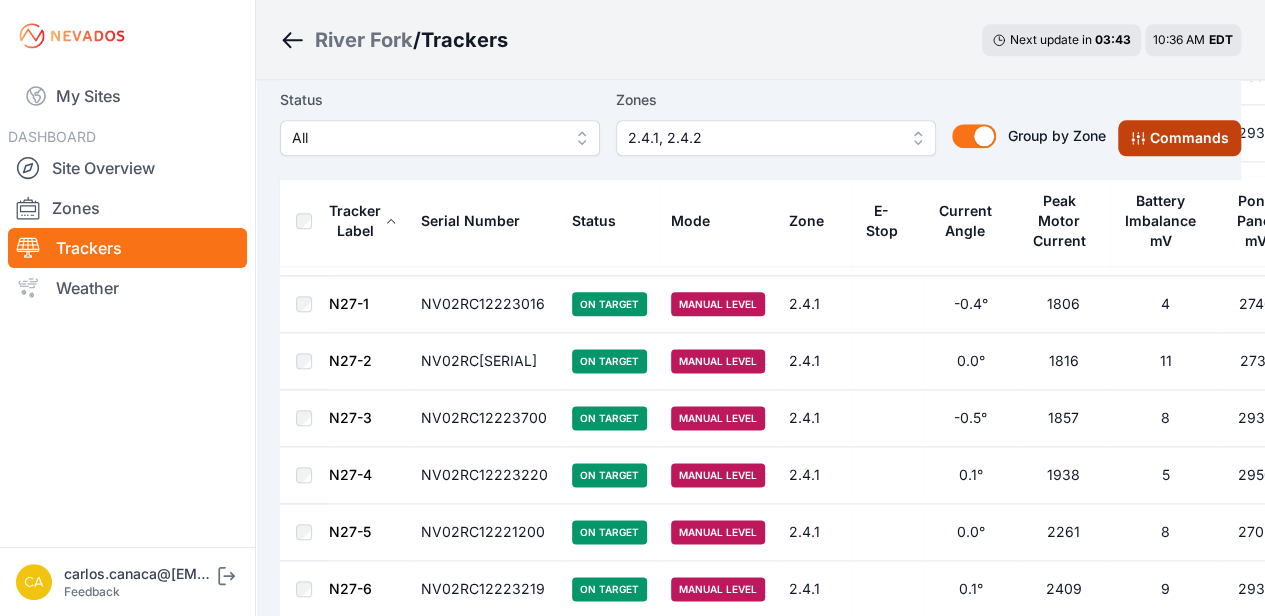 click on "Commands" at bounding box center [1179, 138] 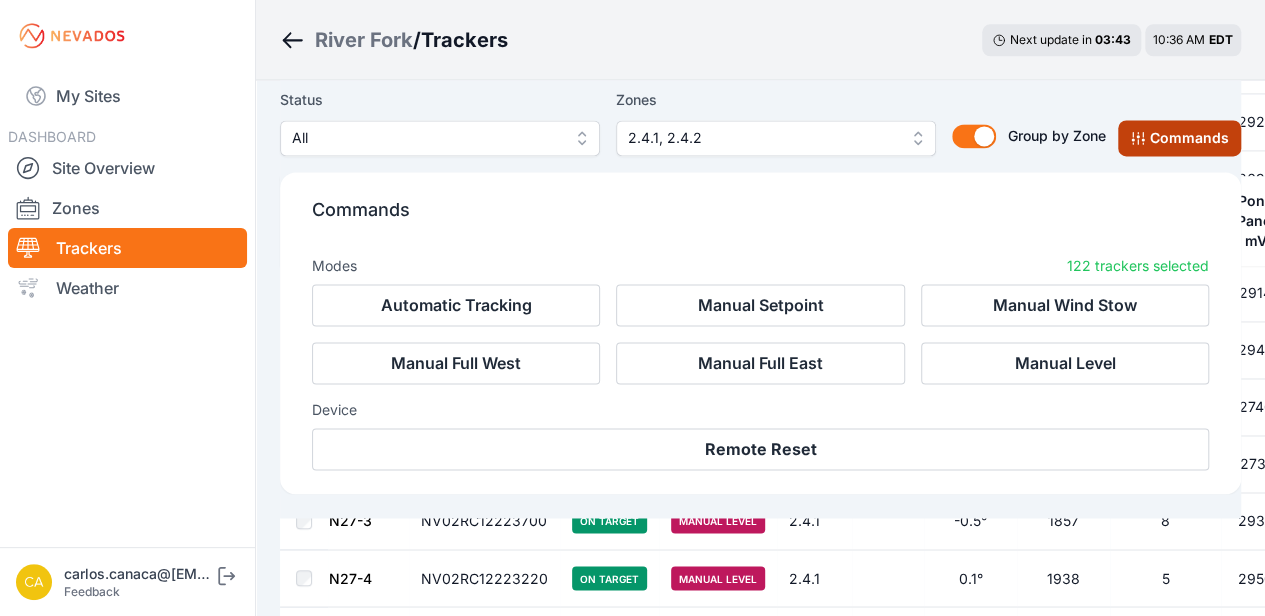scroll, scrollTop: 1418, scrollLeft: 0, axis: vertical 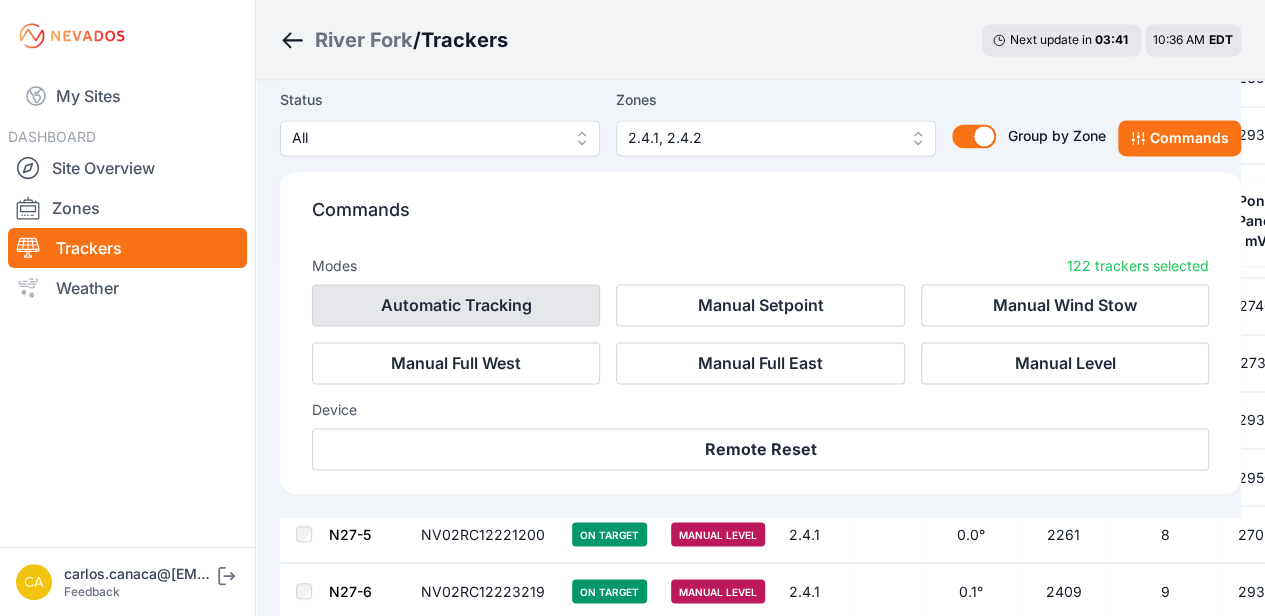 click on "Automatic Tracking" at bounding box center (456, 305) 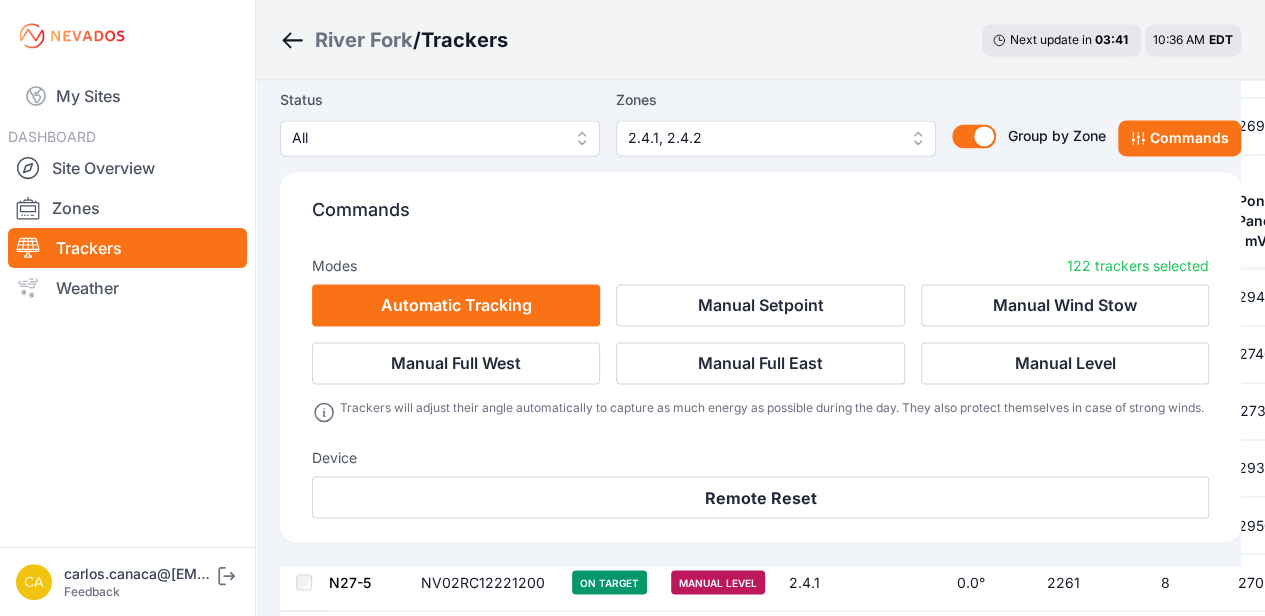 scroll, scrollTop: 1466, scrollLeft: 0, axis: vertical 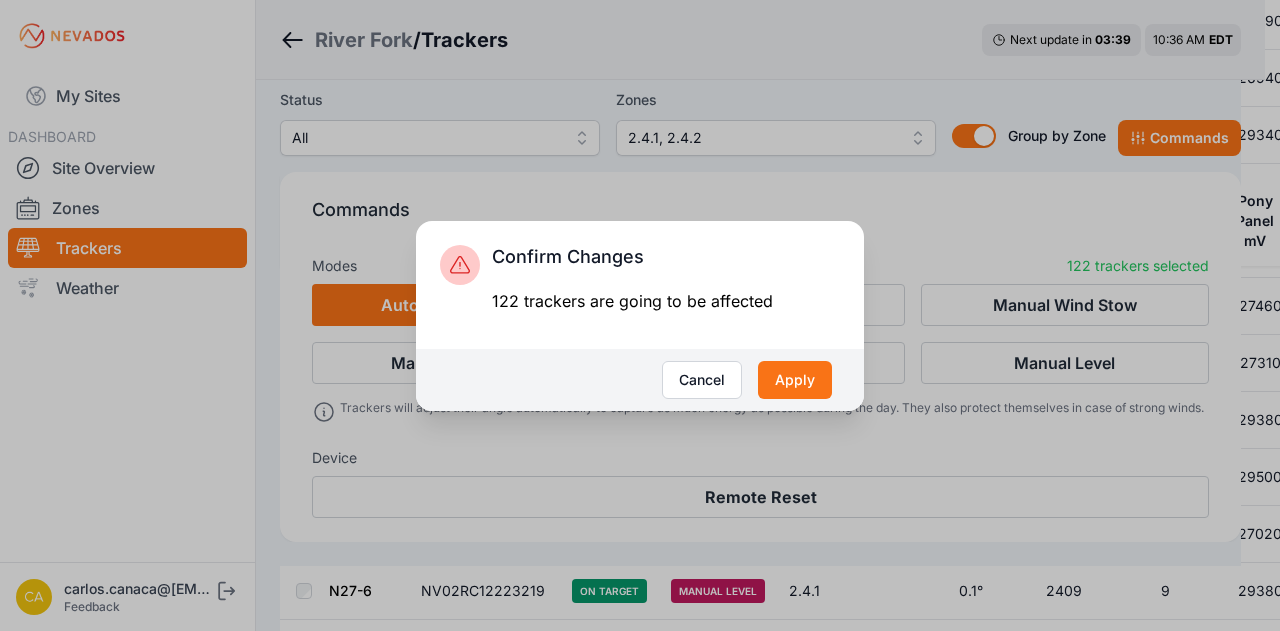 click on "Cancel Apply" at bounding box center [640, 380] 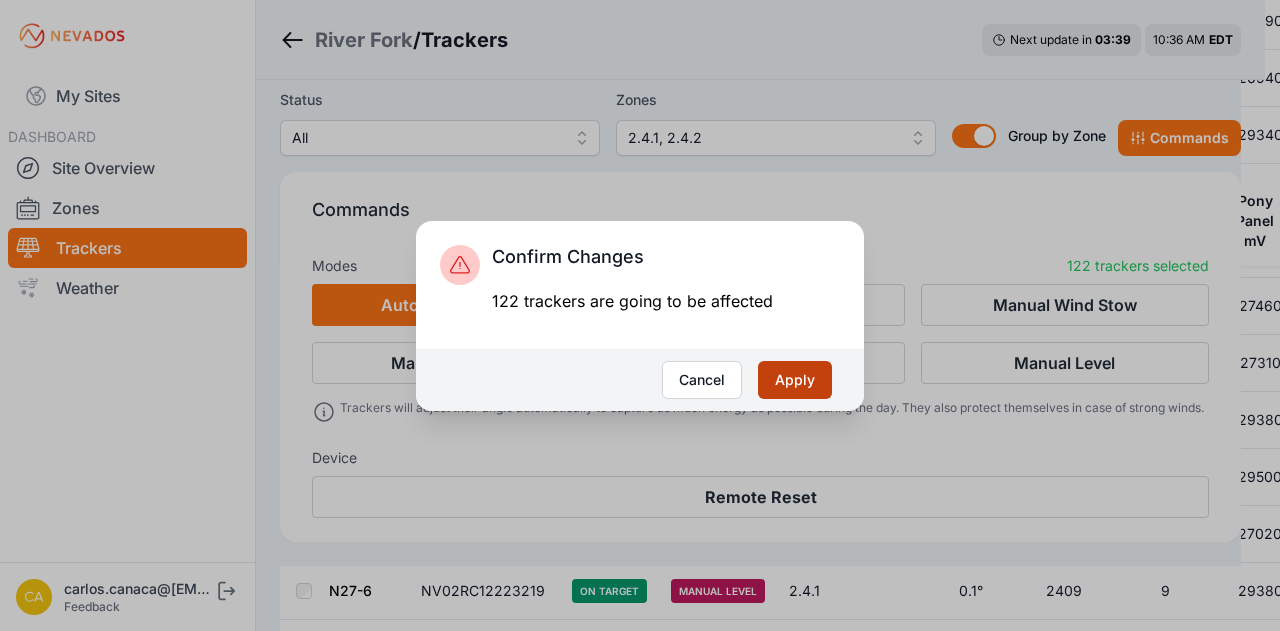 click on "Apply" at bounding box center [795, 380] 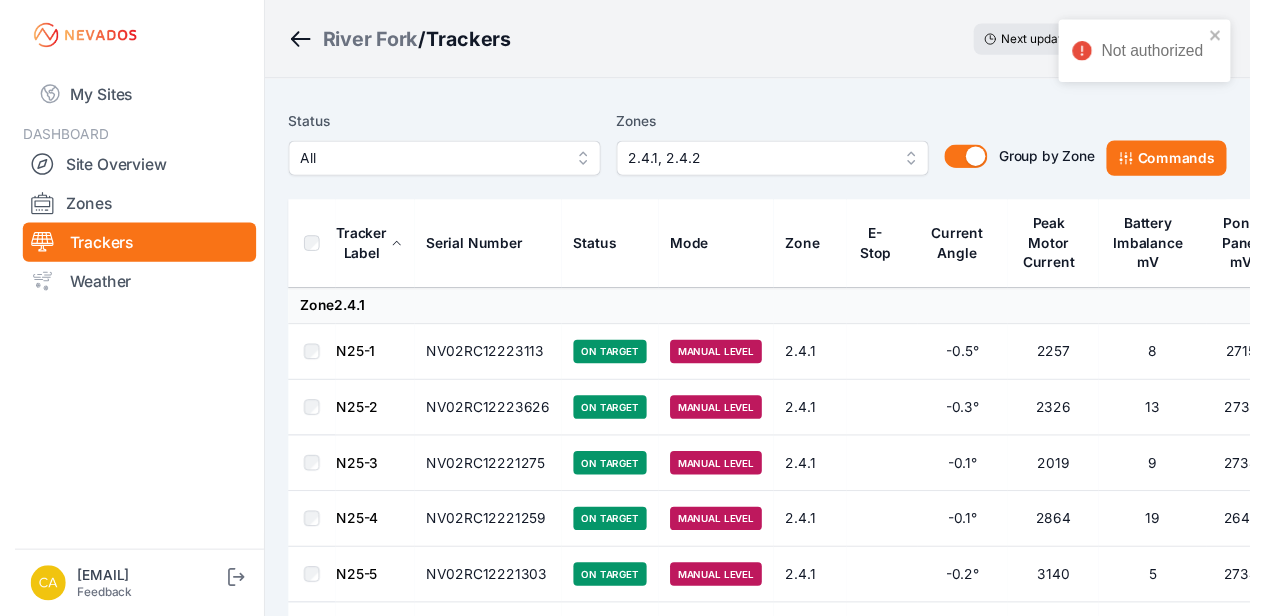 scroll, scrollTop: 0, scrollLeft: 0, axis: both 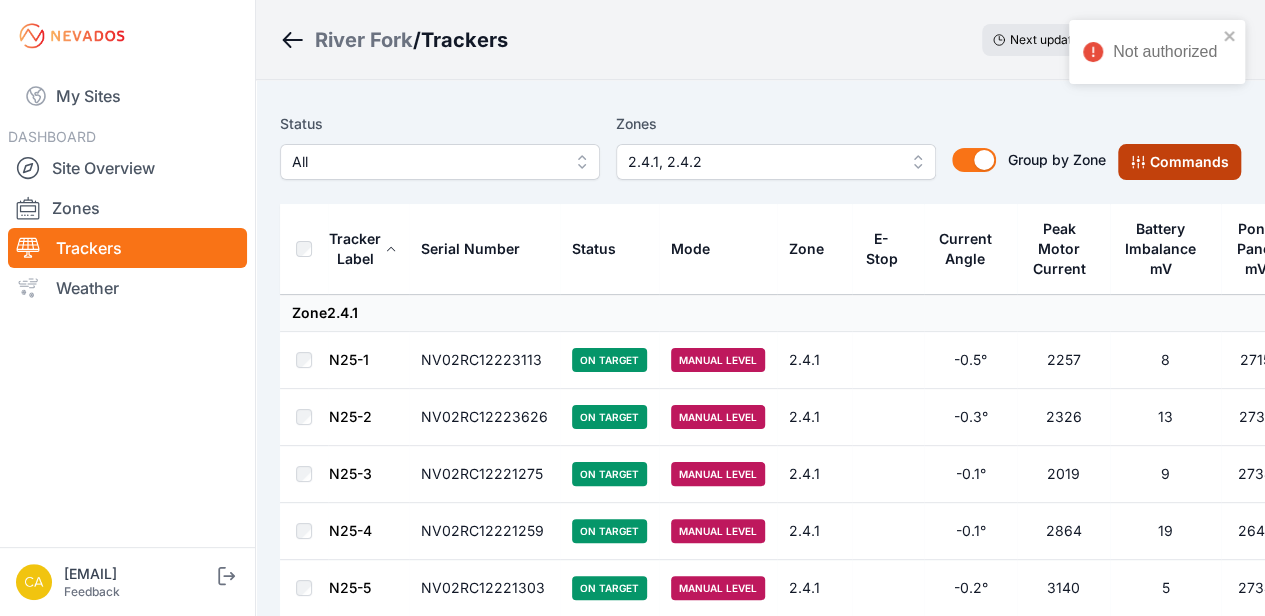 click on "Commands" at bounding box center [1179, 162] 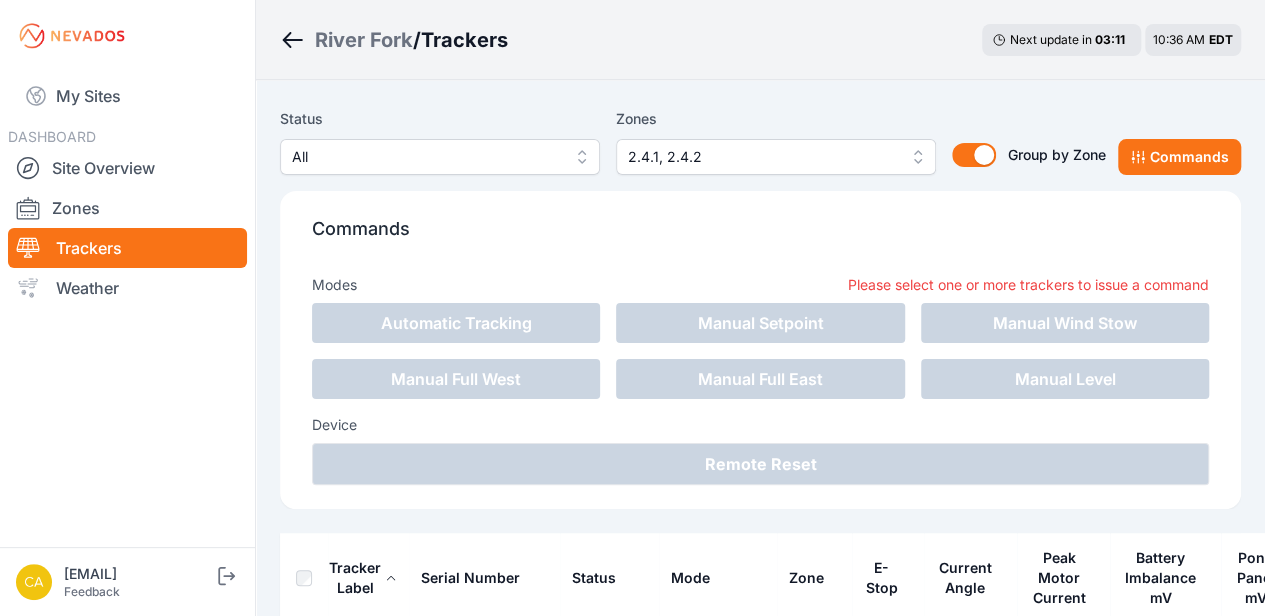 scroll, scrollTop: 0, scrollLeft: 0, axis: both 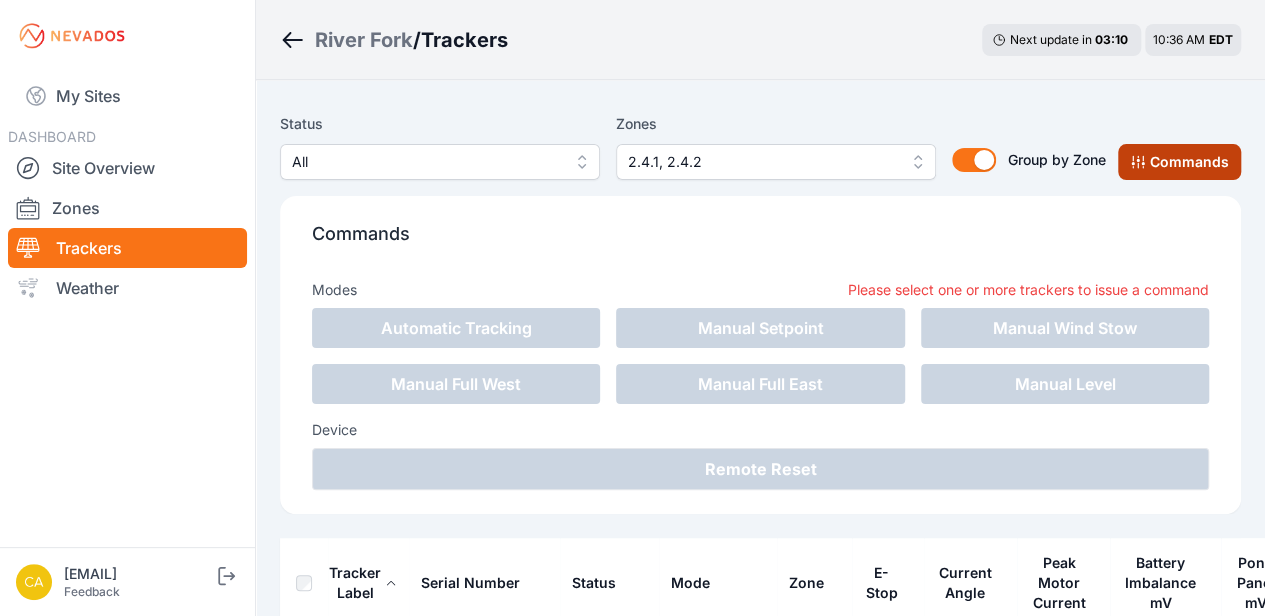 click on "Commands" at bounding box center [1179, 162] 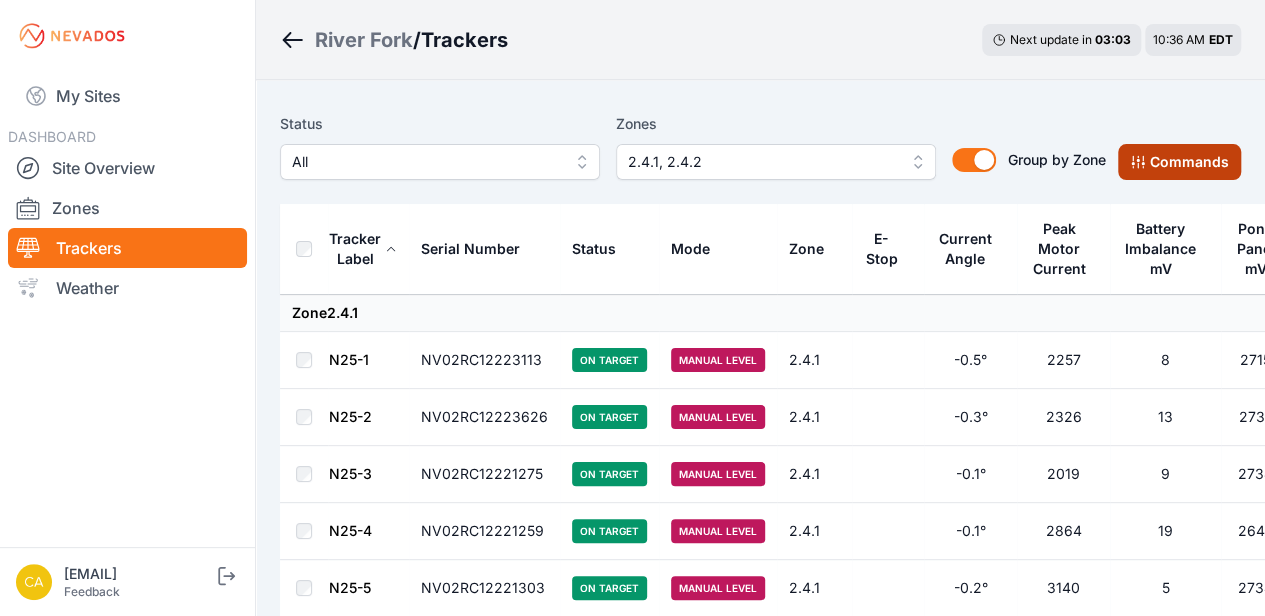 click on "Commands" at bounding box center [1179, 162] 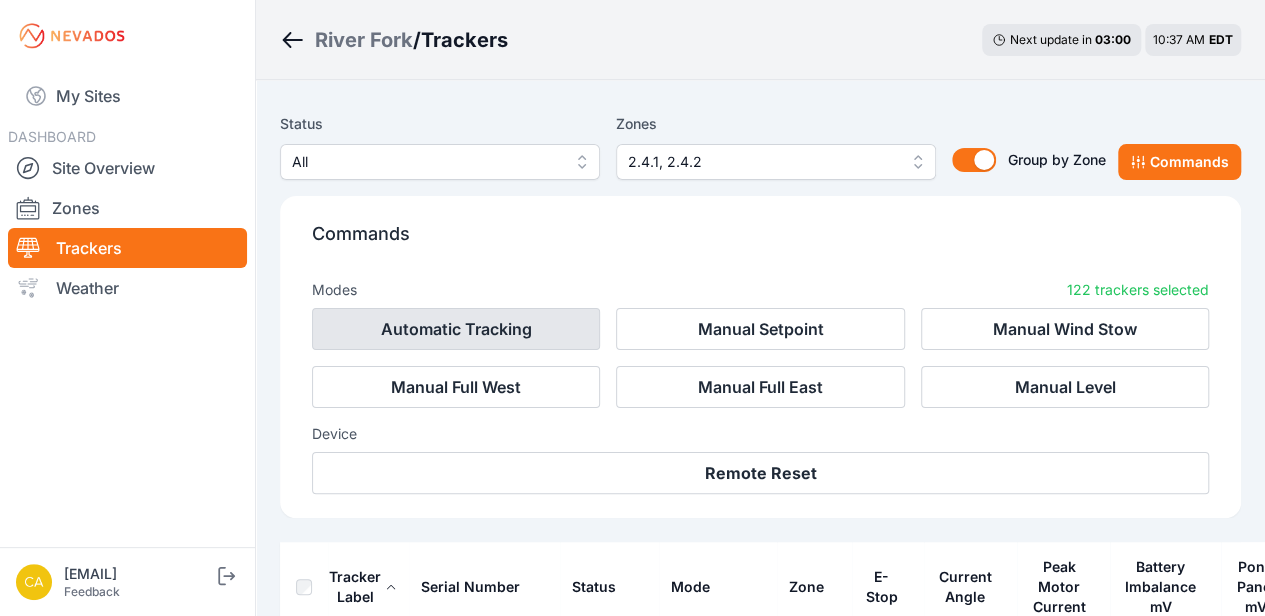 click on "Automatic Tracking" at bounding box center (456, 329) 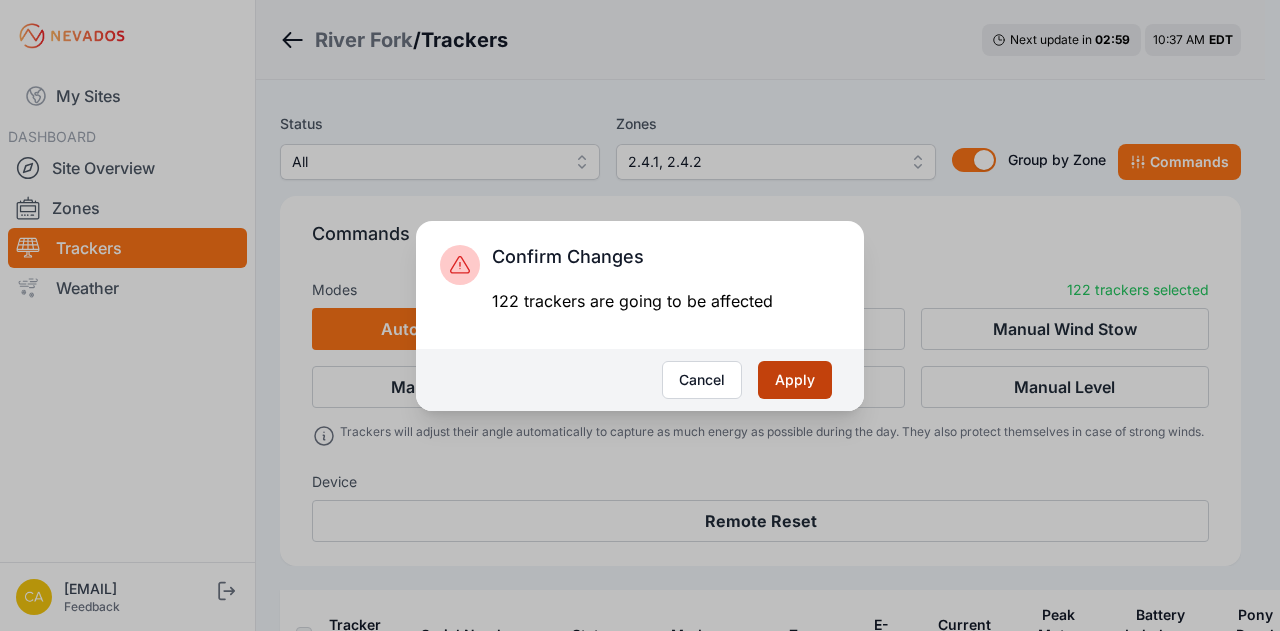 click on "Apply" at bounding box center (795, 380) 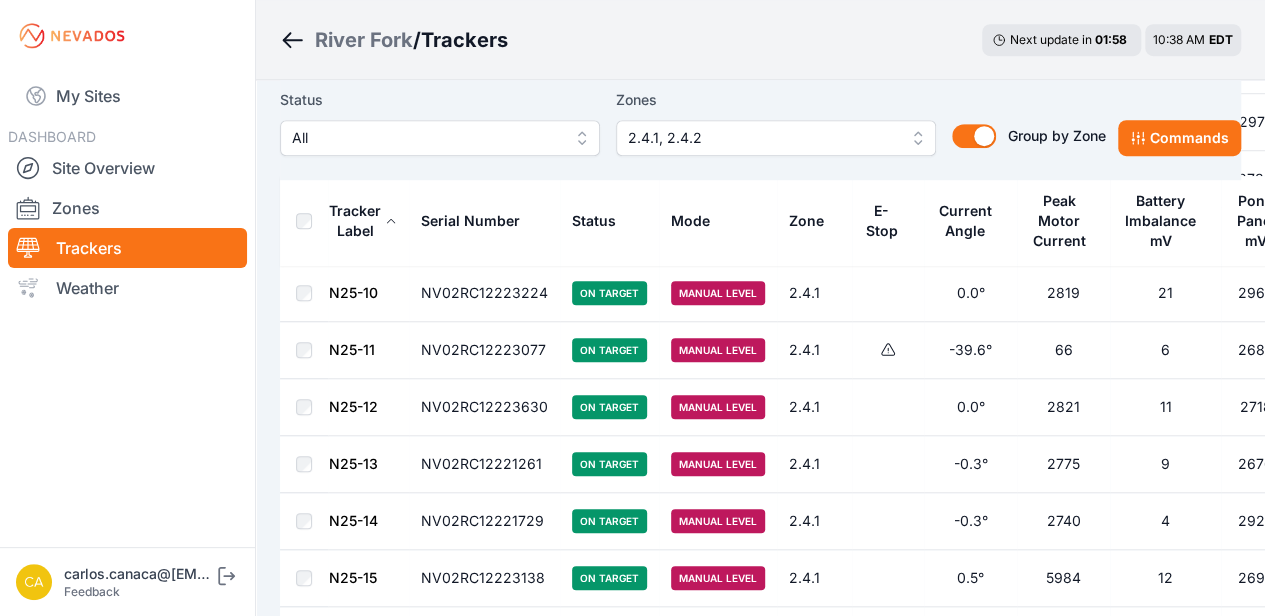 scroll, scrollTop: 582, scrollLeft: 0, axis: vertical 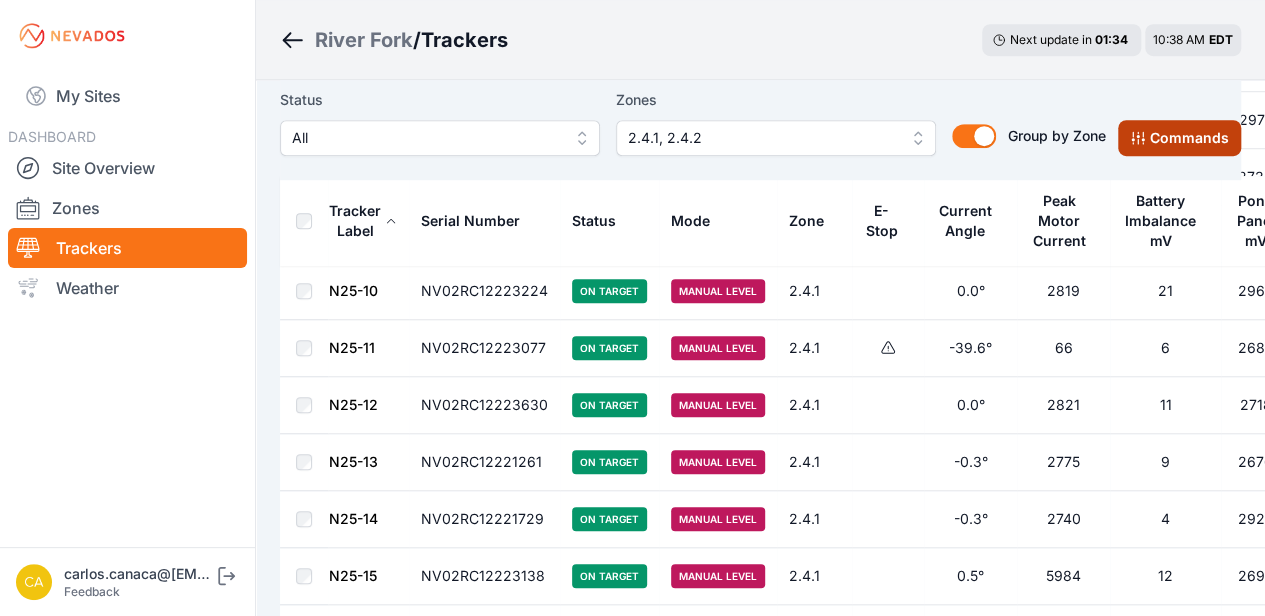 click on "Commands" at bounding box center [1179, 138] 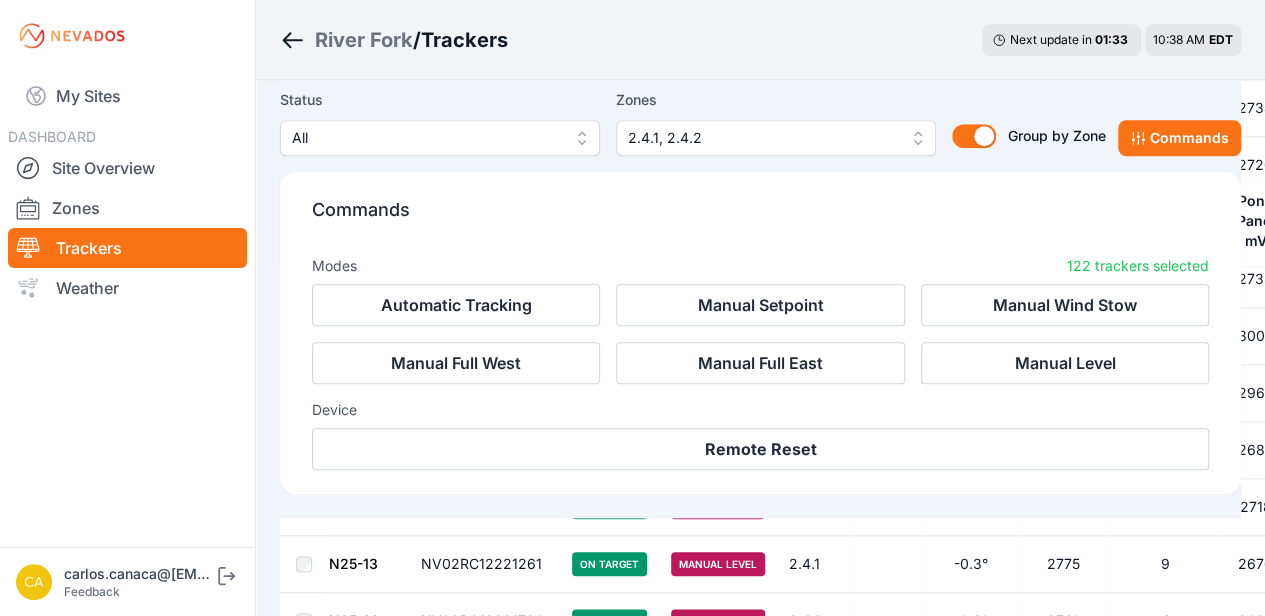 scroll, scrollTop: 918, scrollLeft: 0, axis: vertical 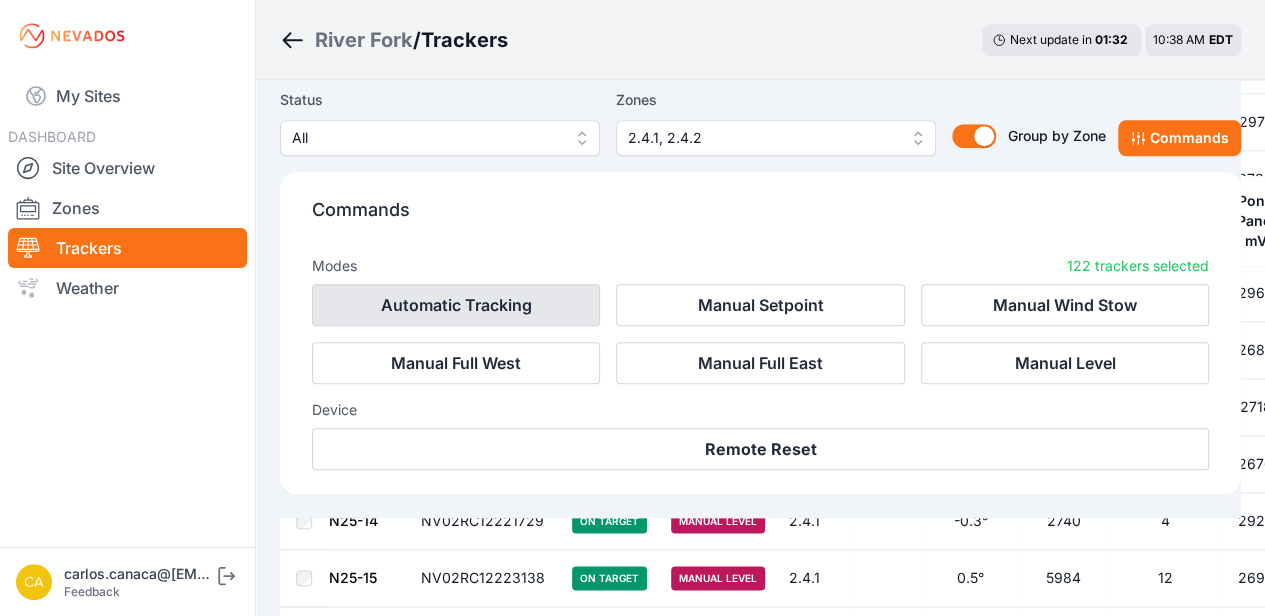 click on "Automatic Tracking" at bounding box center [456, 305] 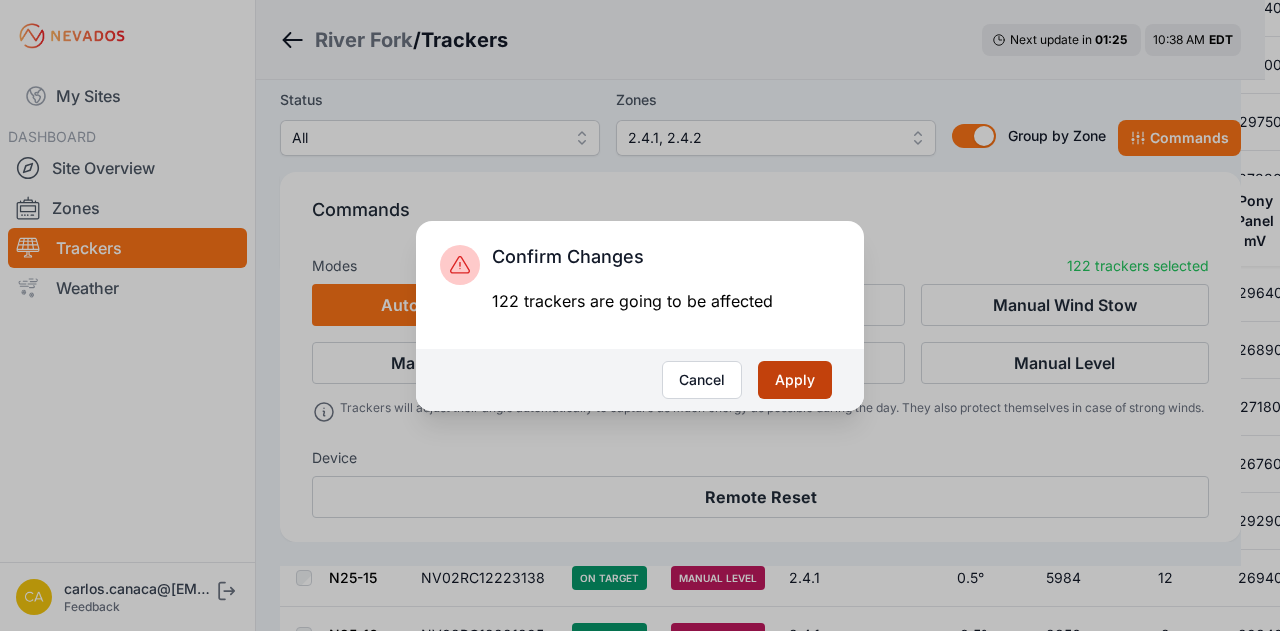 drag, startPoint x: 788, startPoint y: 383, endPoint x: 769, endPoint y: 382, distance: 19.026299 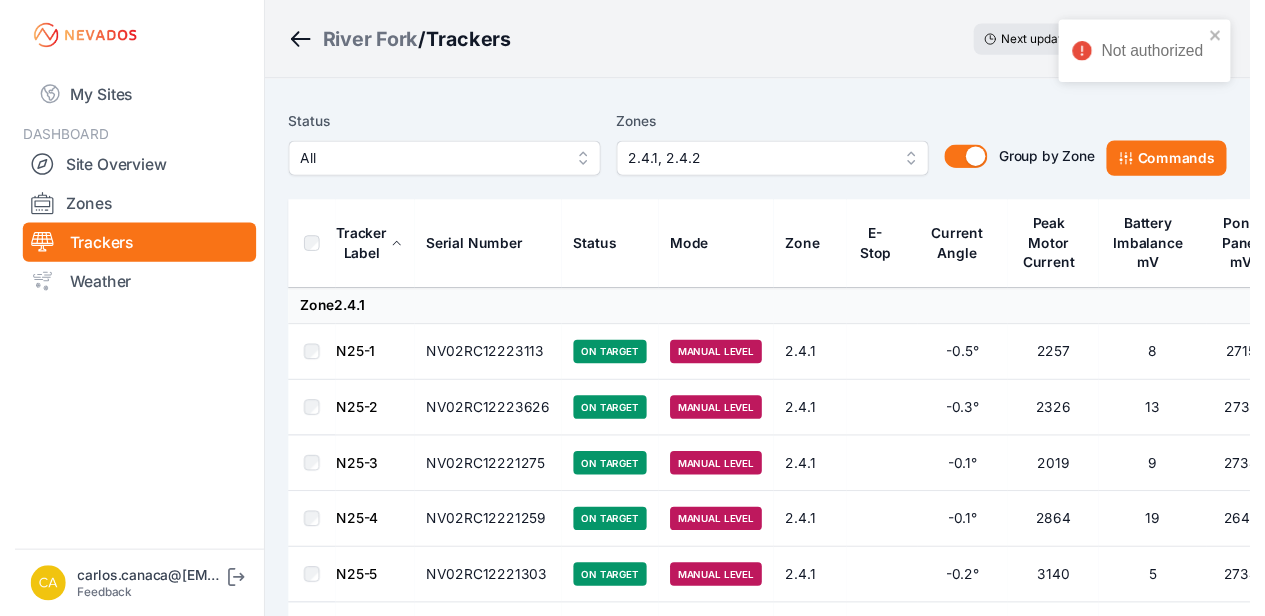 scroll, scrollTop: 0, scrollLeft: 0, axis: both 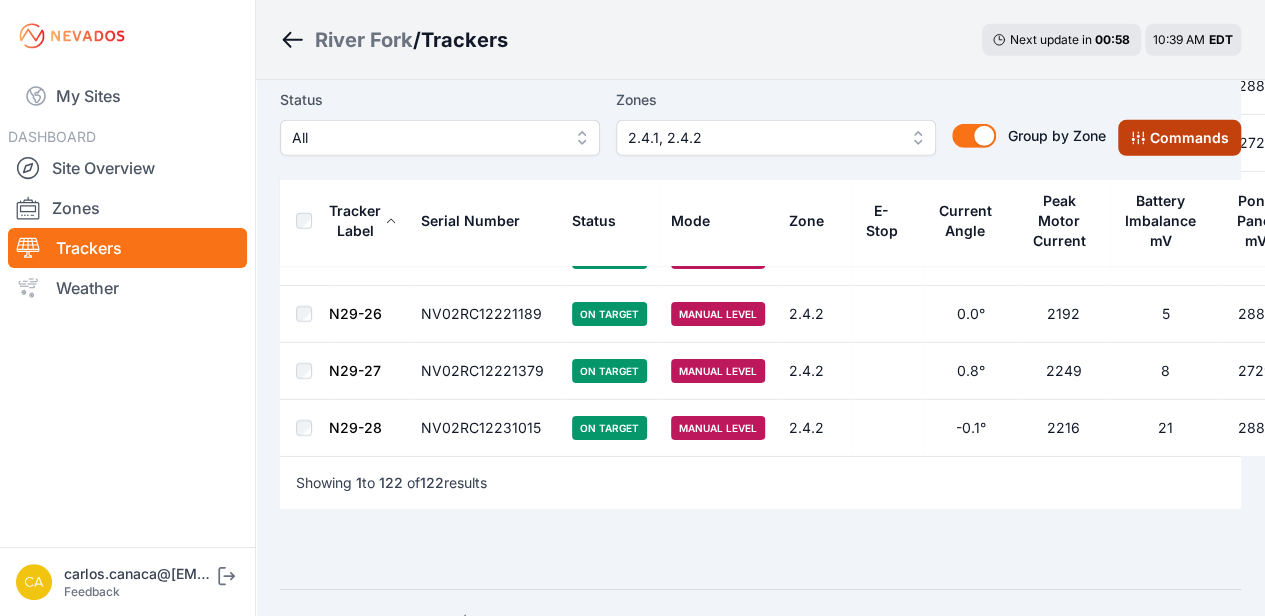 click on "Commands" at bounding box center (1179, 138) 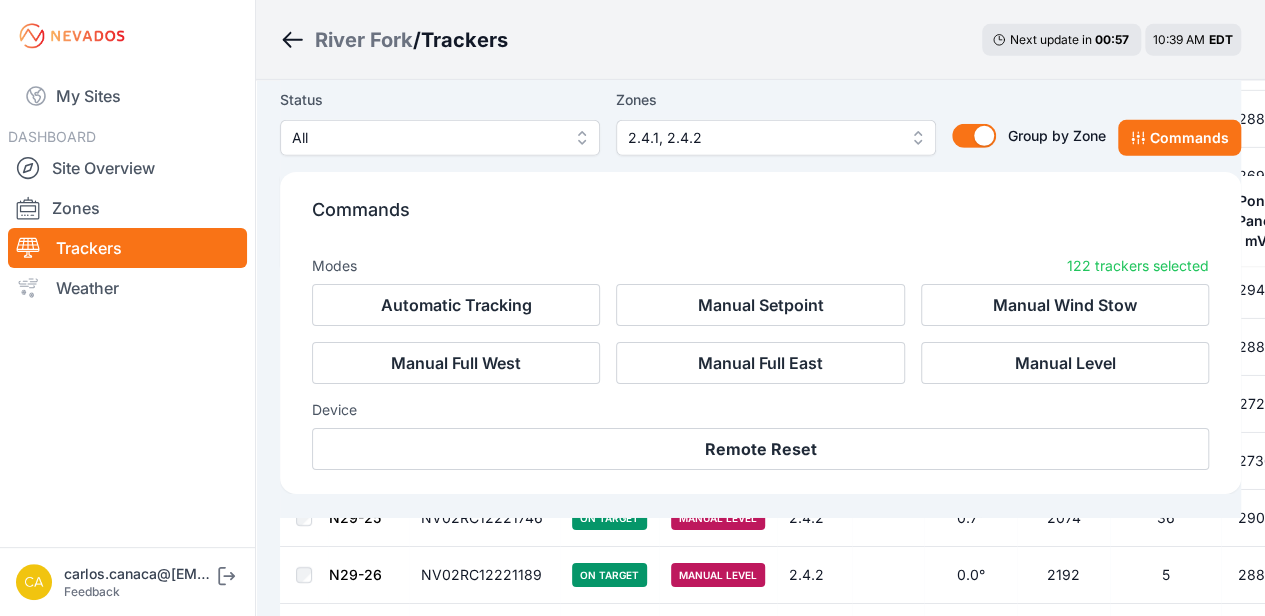 scroll, scrollTop: 7202, scrollLeft: 0, axis: vertical 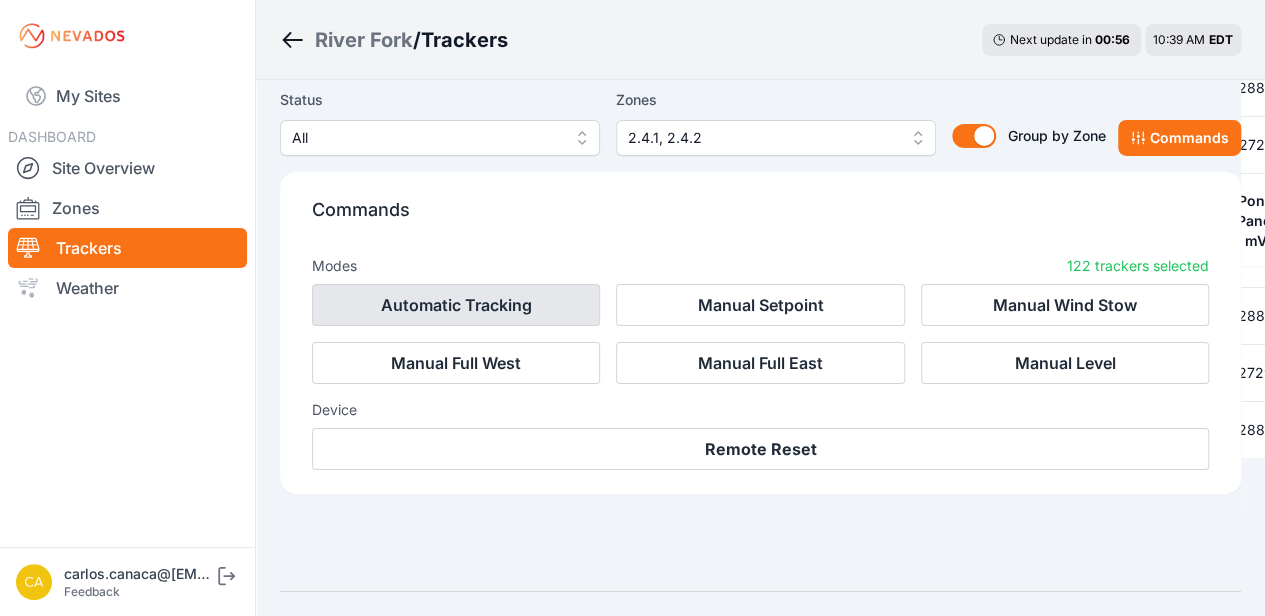 click on "Automatic Tracking" at bounding box center [456, 305] 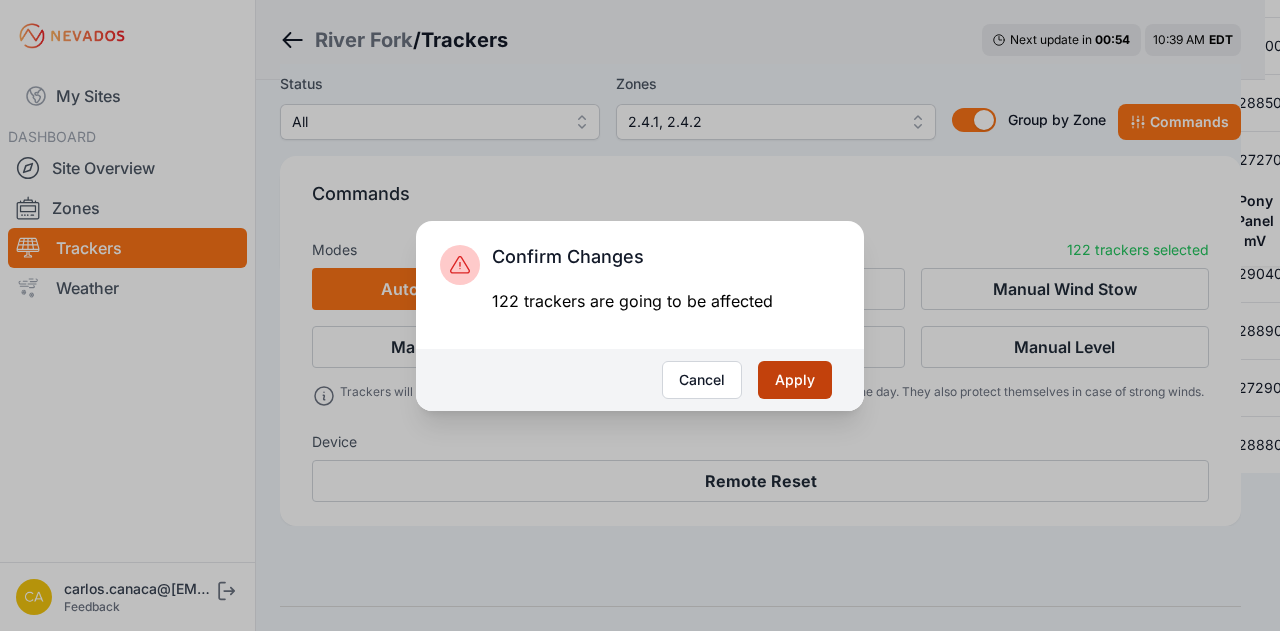 click on "Apply" at bounding box center [795, 380] 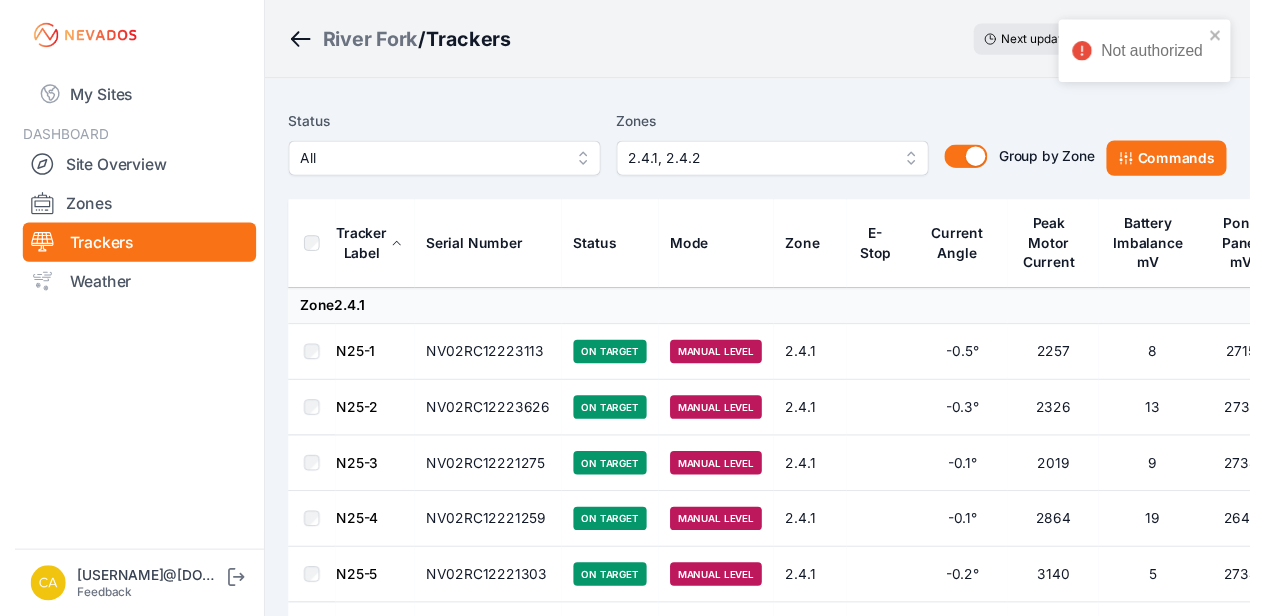 scroll, scrollTop: 0, scrollLeft: 0, axis: both 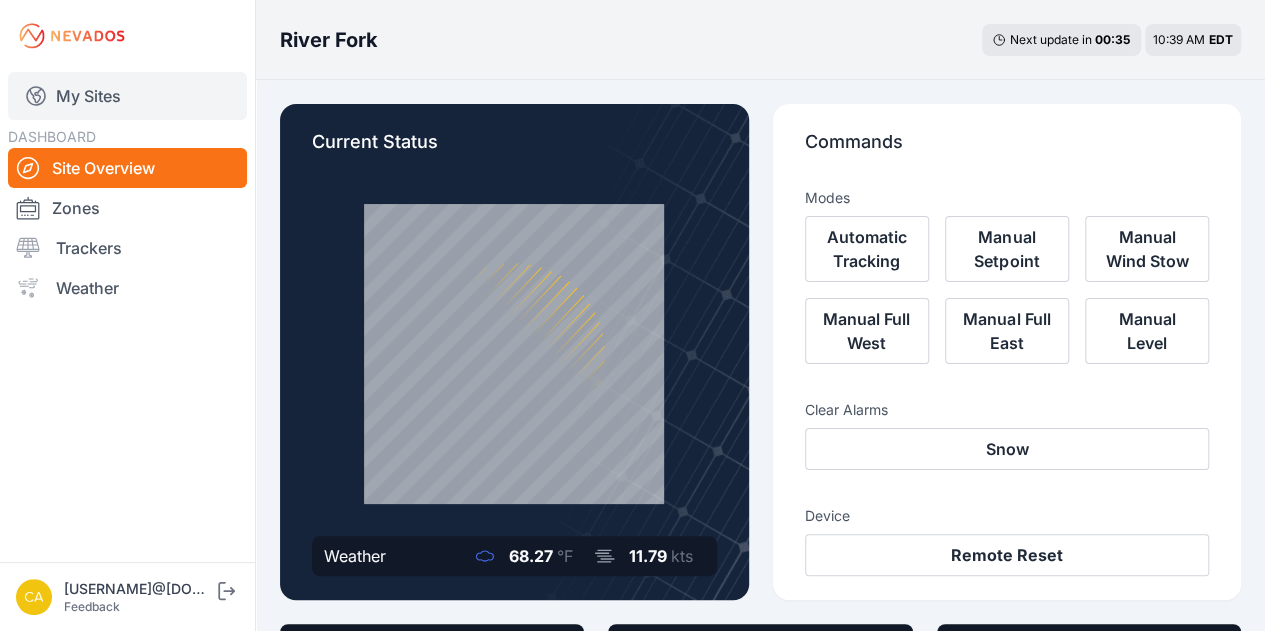 click on "My Sites" at bounding box center [127, 96] 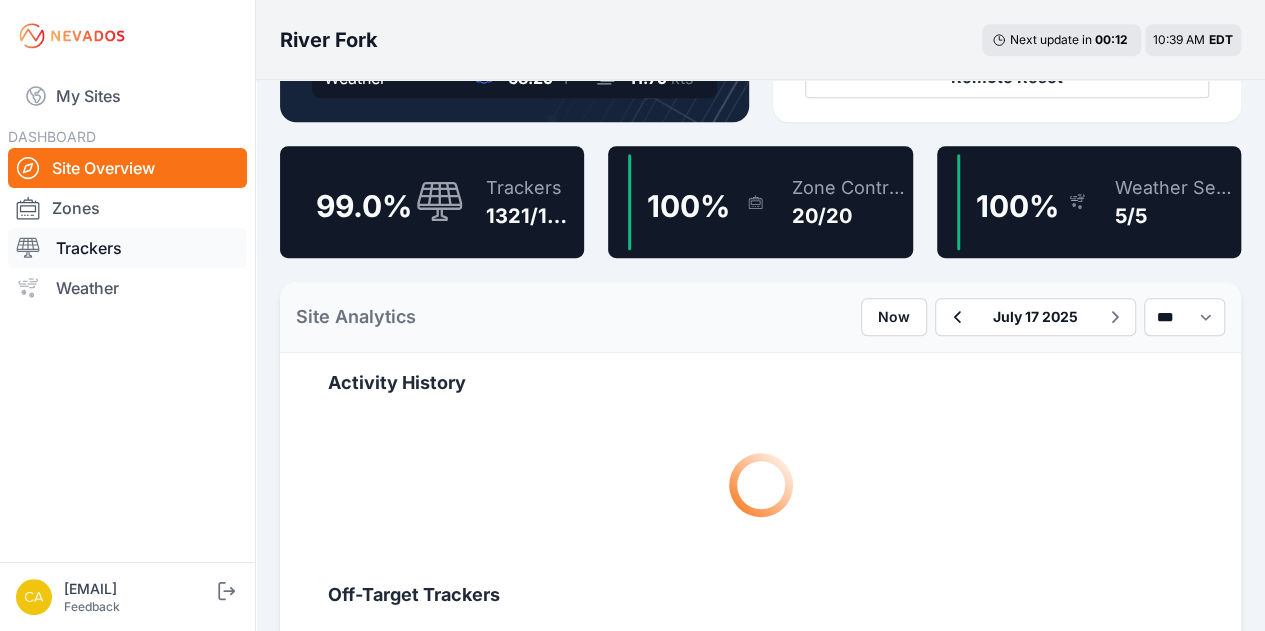 scroll, scrollTop: 462, scrollLeft: 0, axis: vertical 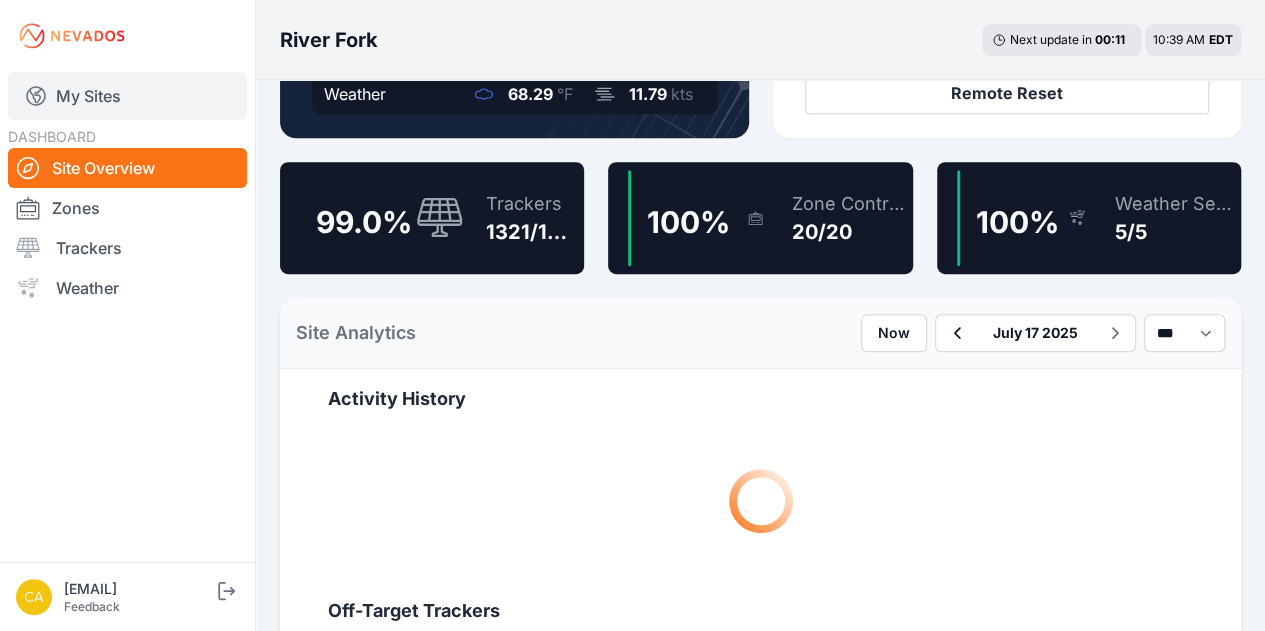 click on "My Sites" at bounding box center (127, 96) 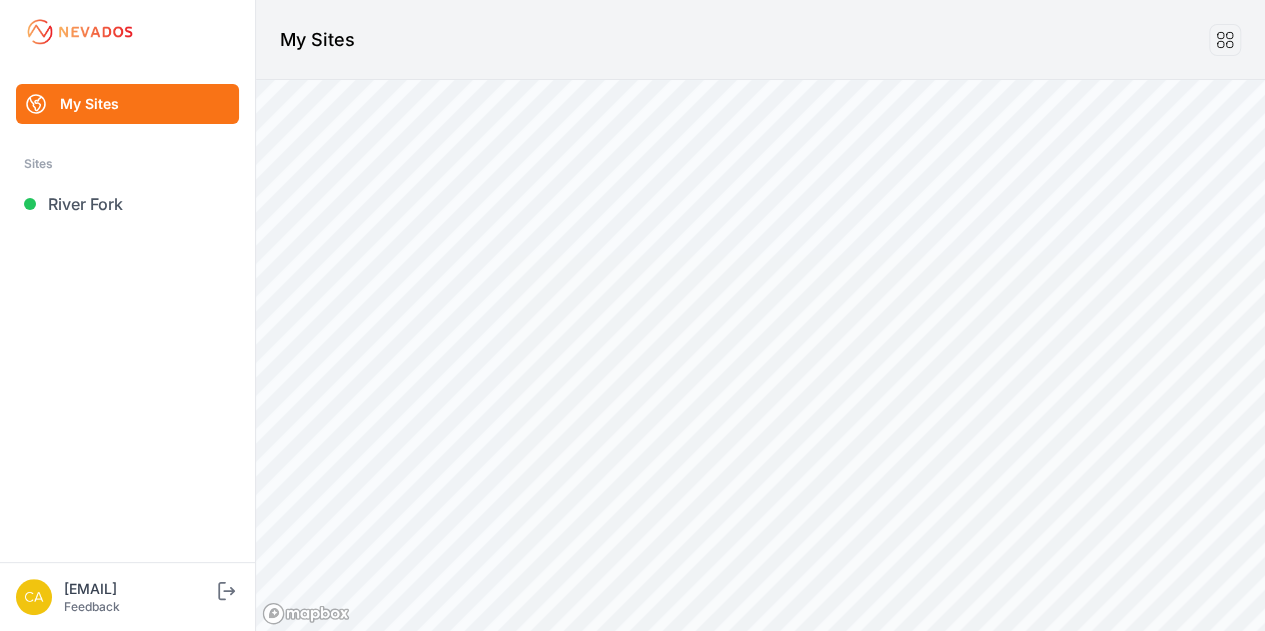 scroll, scrollTop: 0, scrollLeft: 0, axis: both 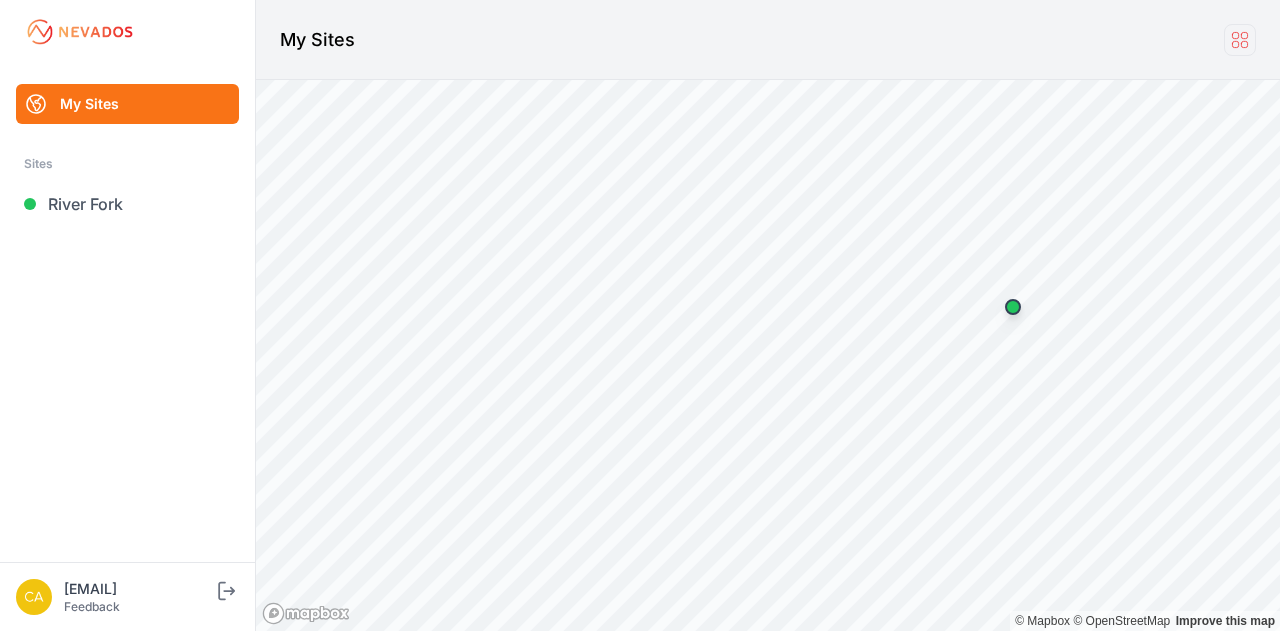 click 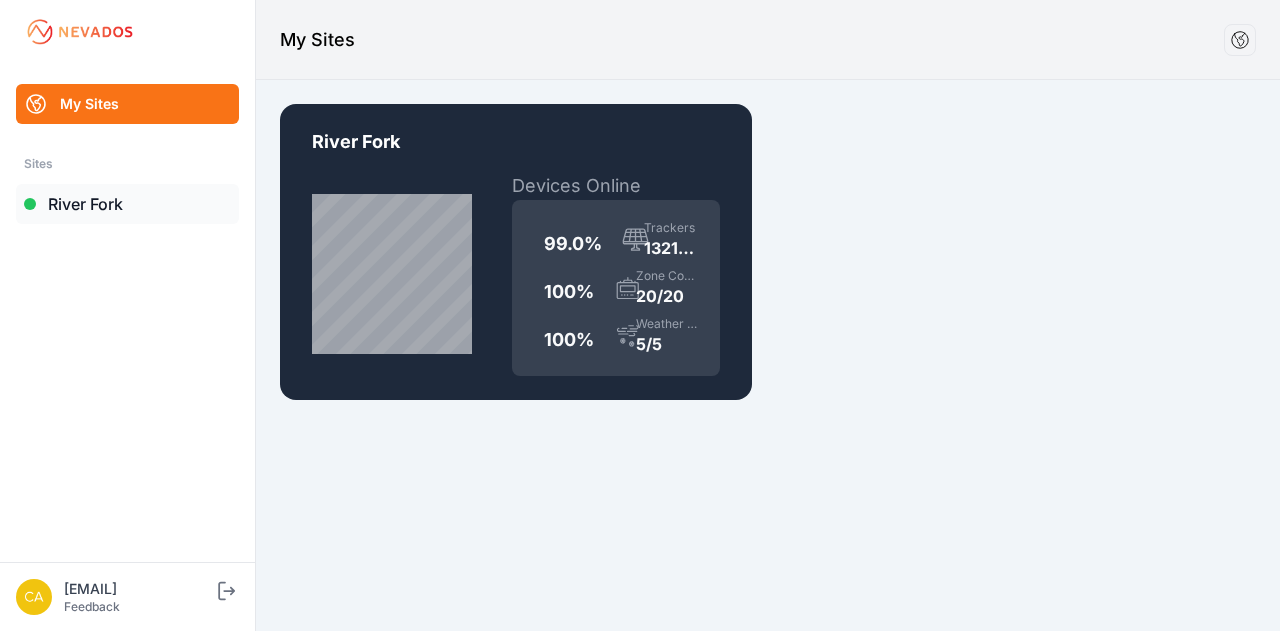 click on "River Fork" at bounding box center (127, 204) 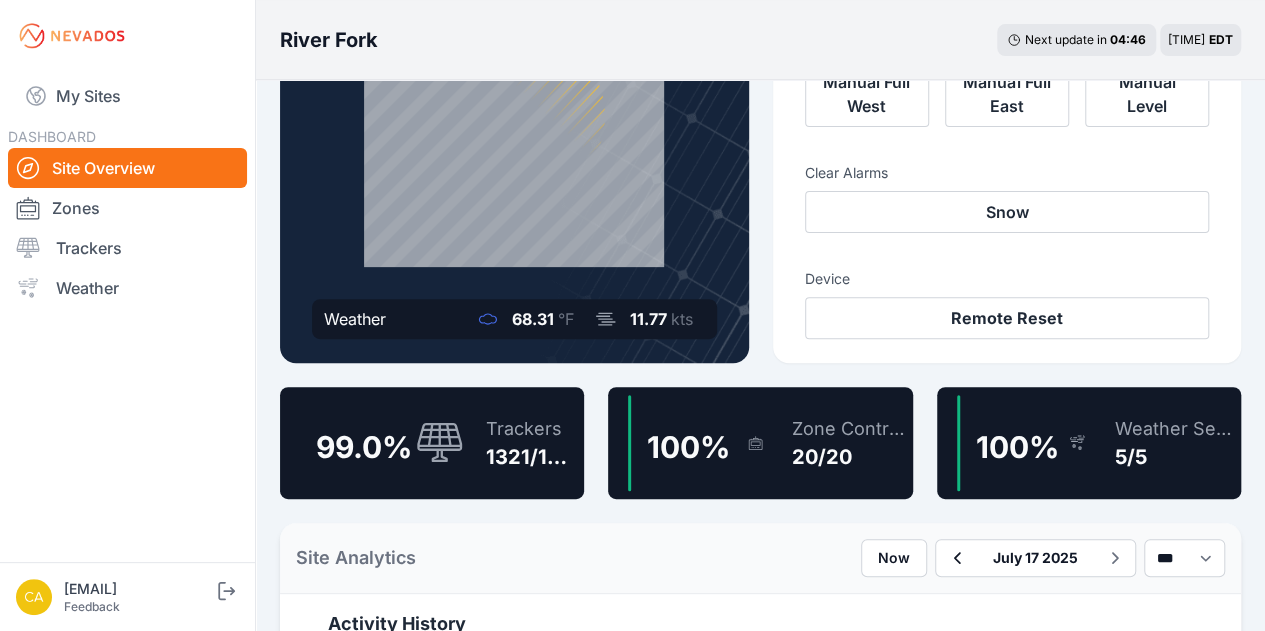 scroll, scrollTop: 236, scrollLeft: 0, axis: vertical 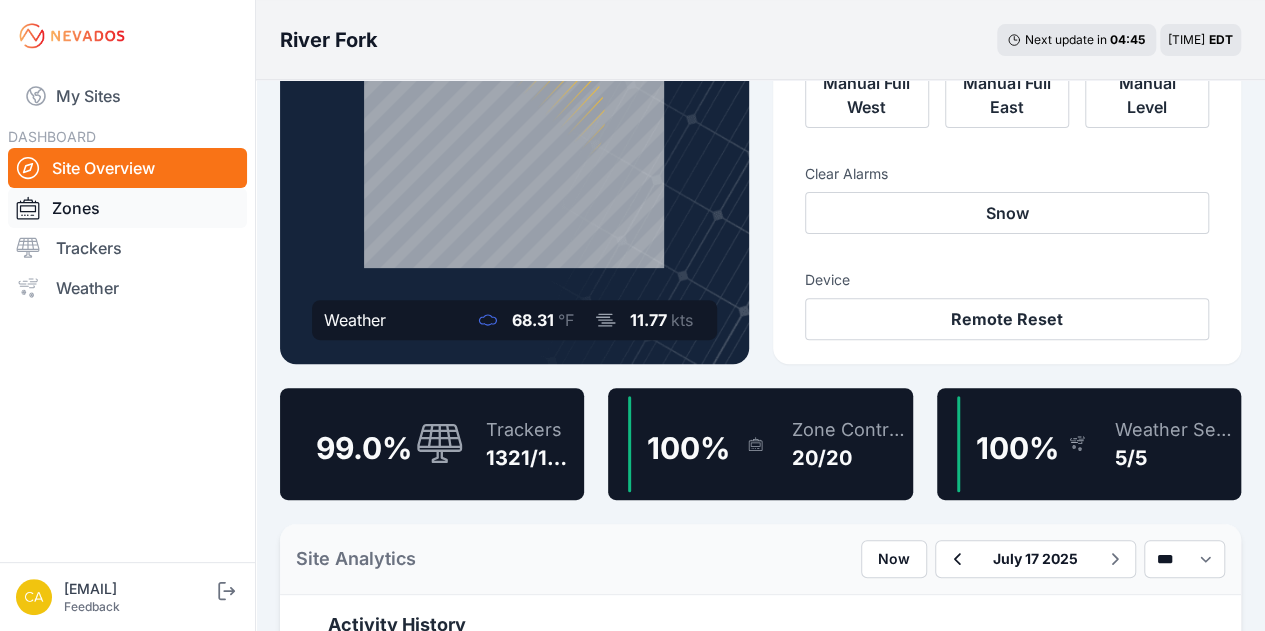 click on "Zones" at bounding box center [127, 208] 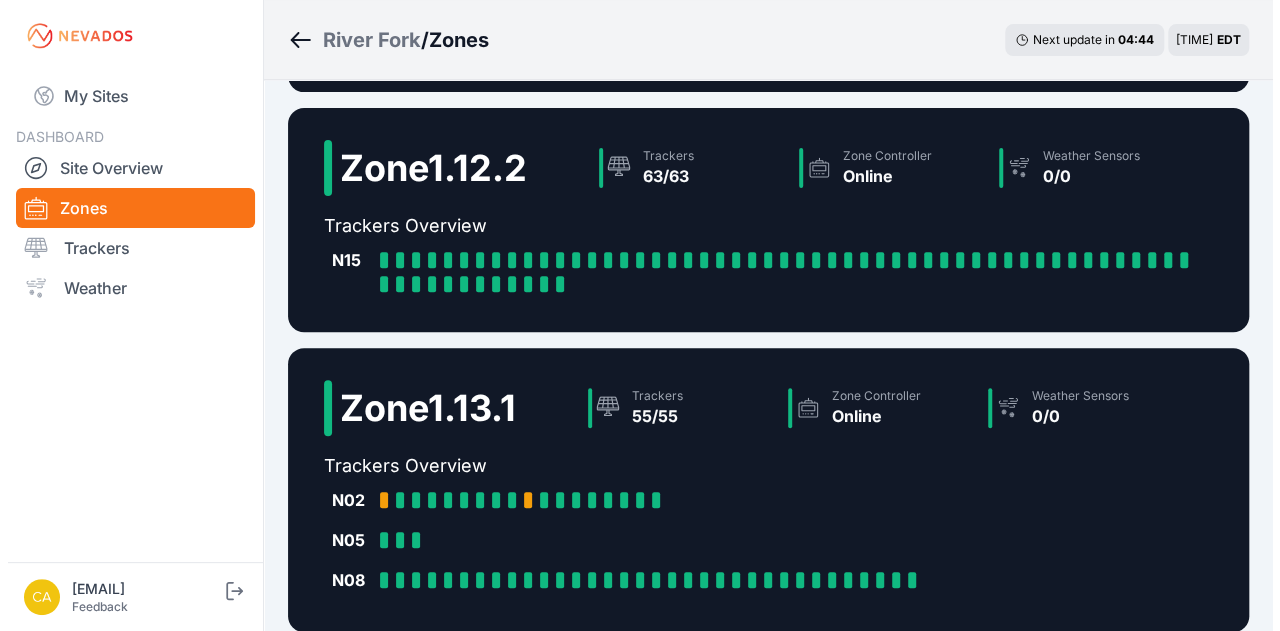 scroll, scrollTop: 0, scrollLeft: 0, axis: both 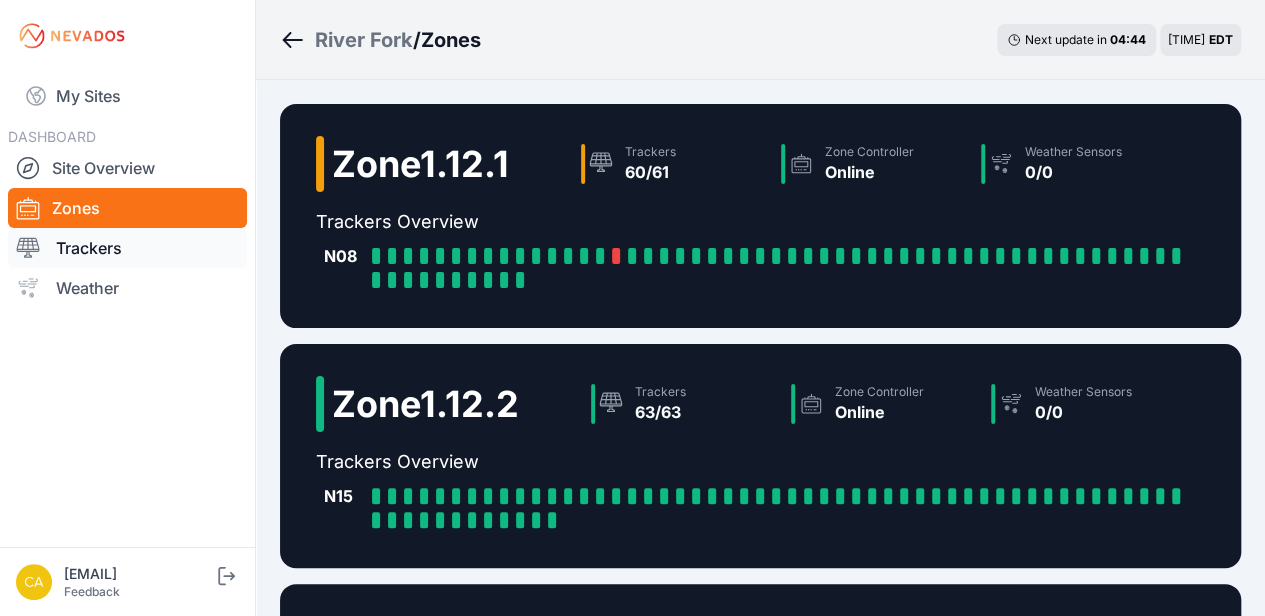 click on "Trackers" at bounding box center [127, 248] 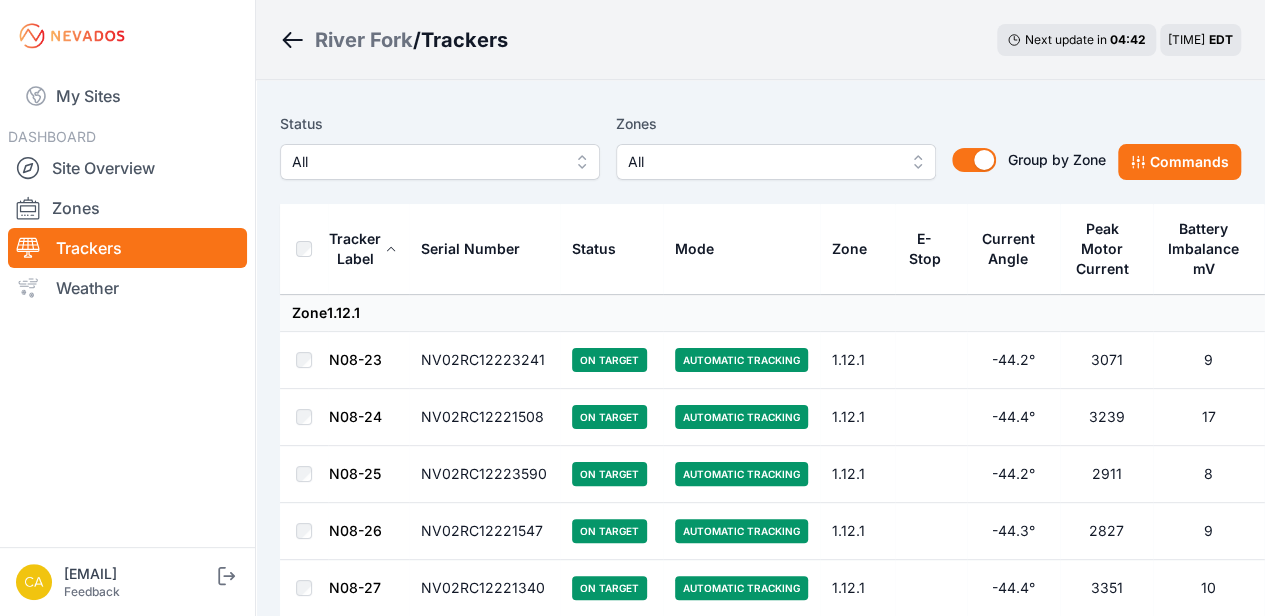 click on "All" at bounding box center (762, 162) 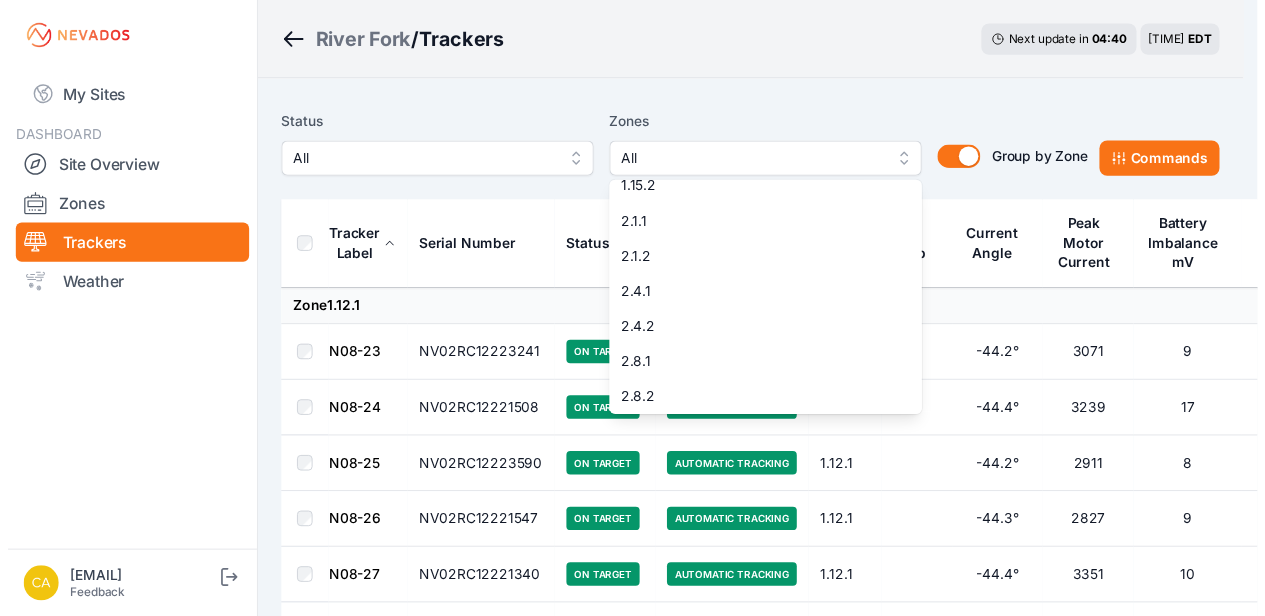 scroll, scrollTop: 264, scrollLeft: 0, axis: vertical 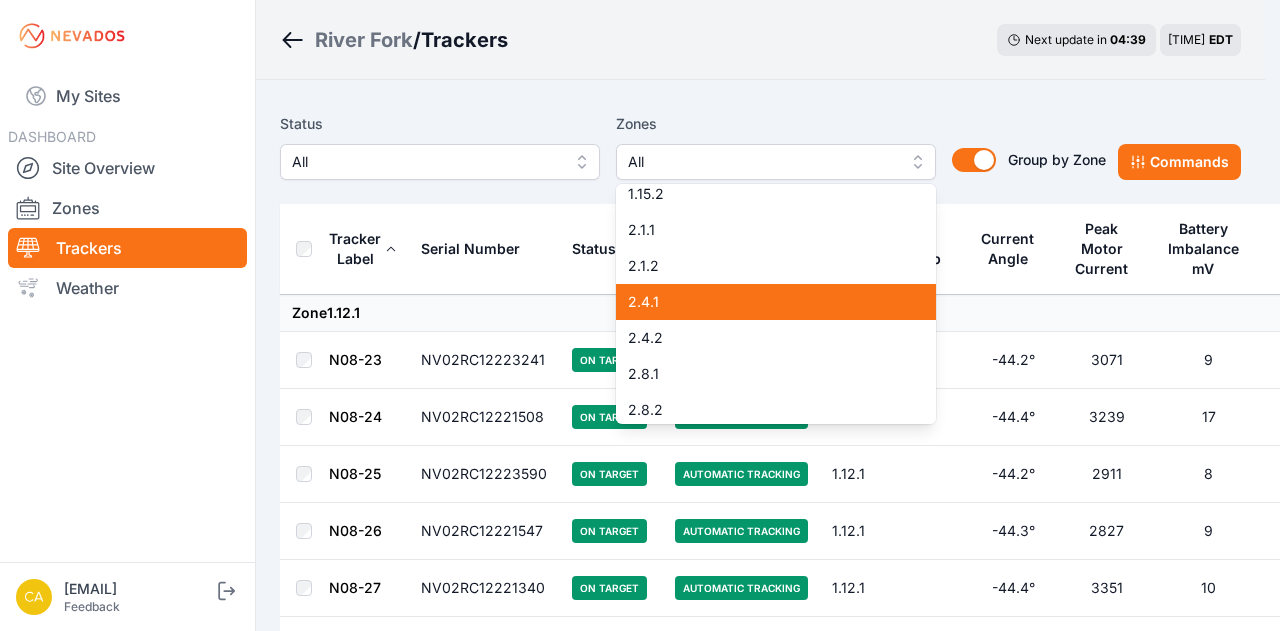 click on "2.4.1" at bounding box center (776, 302) 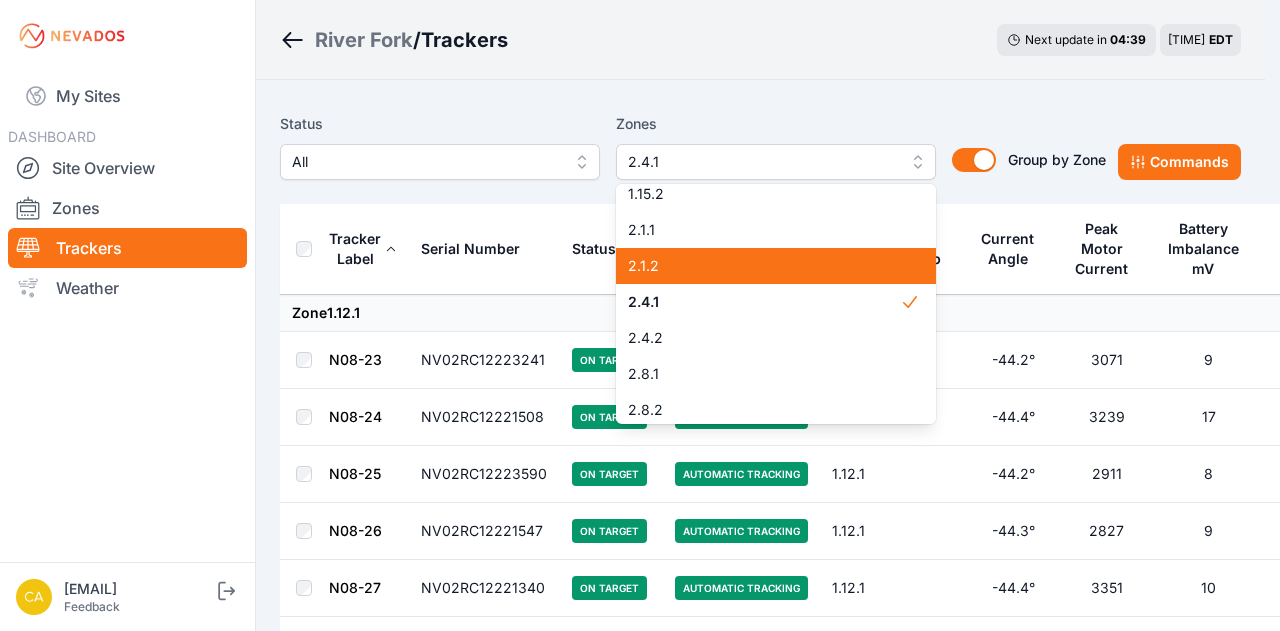 click on "2.1.2" at bounding box center (776, 266) 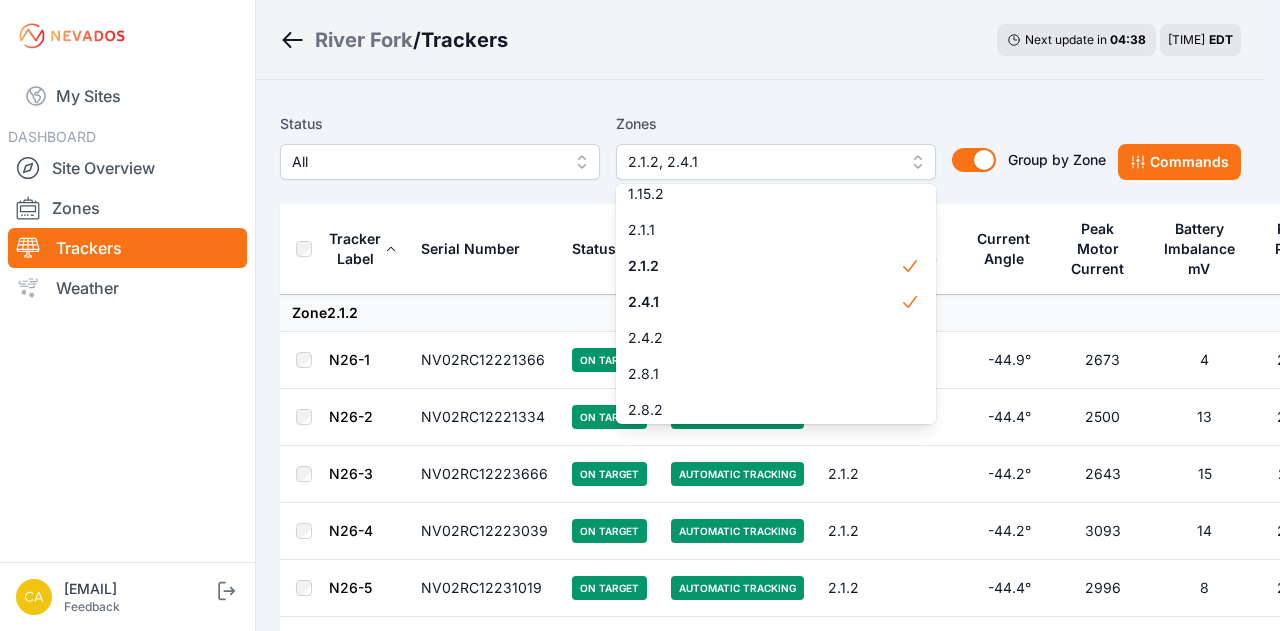 click on "Status All Zones 2.1.2, 2.4.1 1.12.1 1.12.2 1.13.1 1.13.2 1.14.1 1.14.2 1.15.1 1.15.2 2.1.1 2.1.2 2.4.1 2.4.2 2.8.1 2.8.2 2.9.1 2.10.1 2.10.2 3.9.1 3.10.1 3.10.2 Group by Zone Group by Zone Commands" at bounding box center (760, 146) 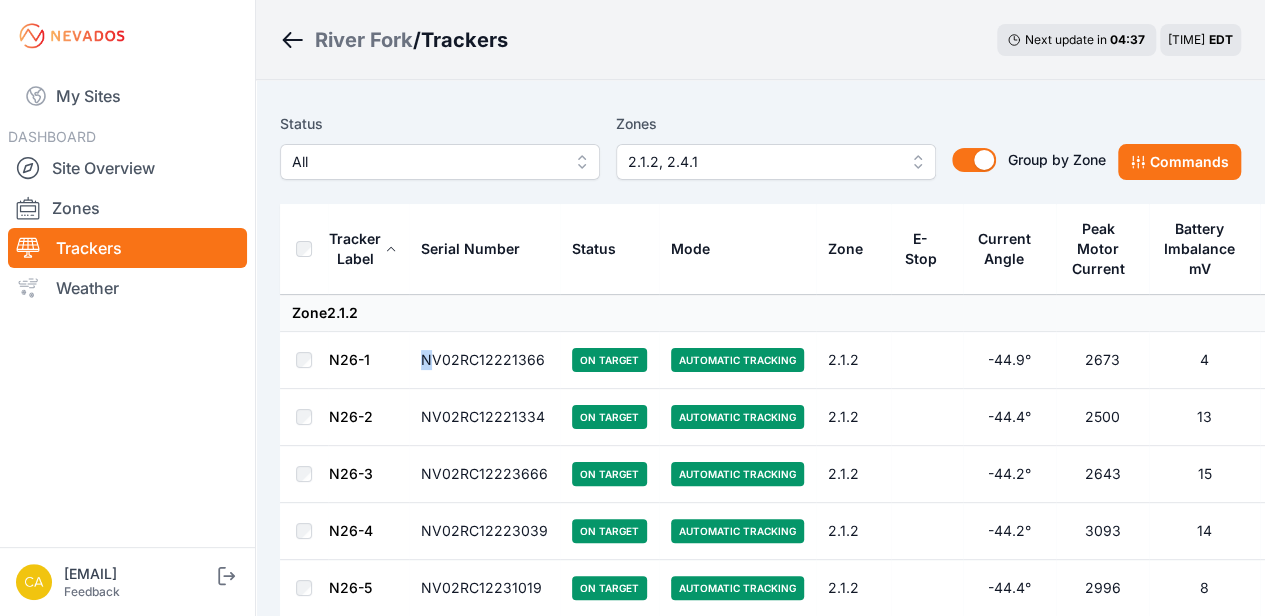 drag, startPoint x: 431, startPoint y: 345, endPoint x: 421, endPoint y: 329, distance: 18.867962 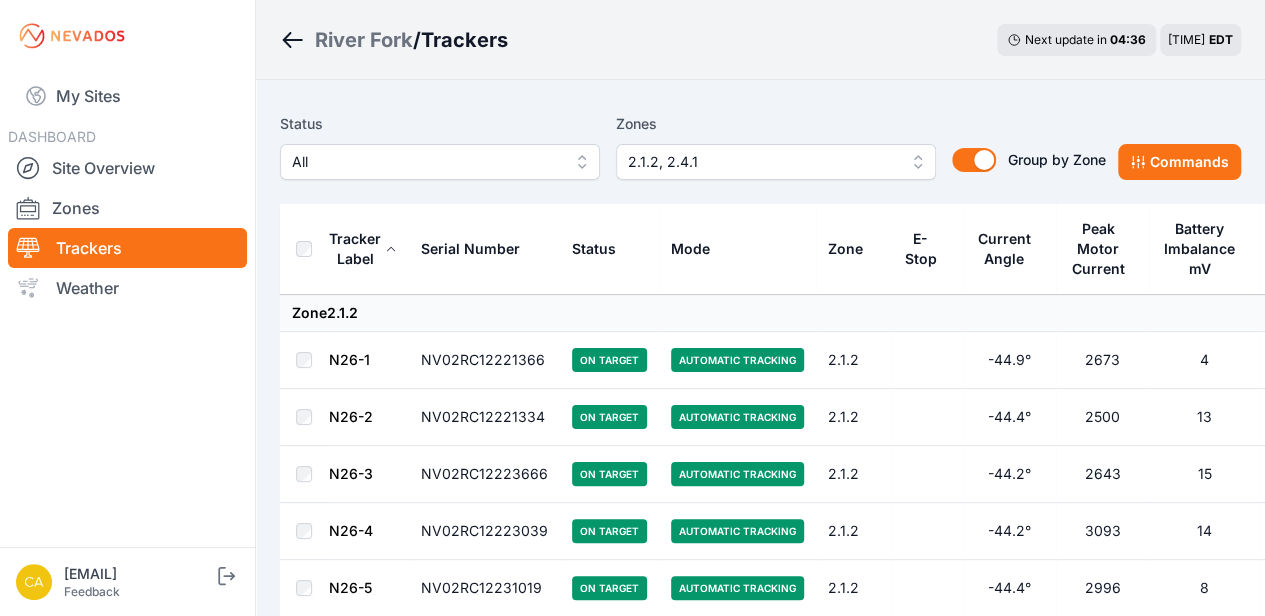 click at bounding box center (304, 249) 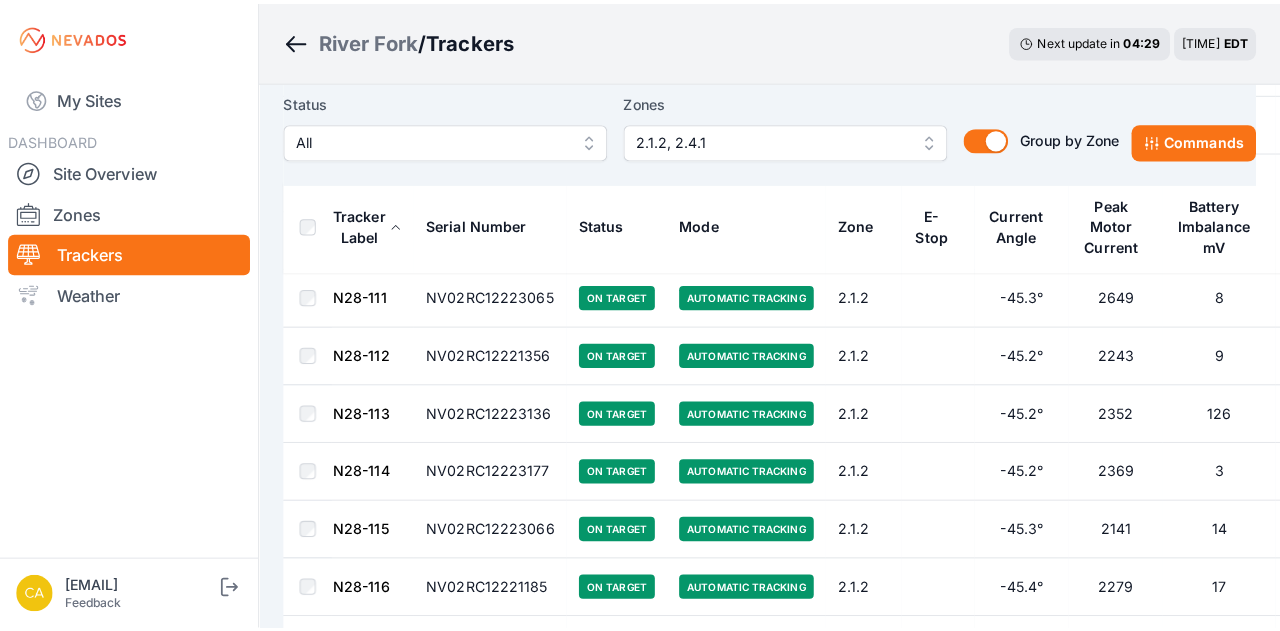 scroll, scrollTop: 2860, scrollLeft: 0, axis: vertical 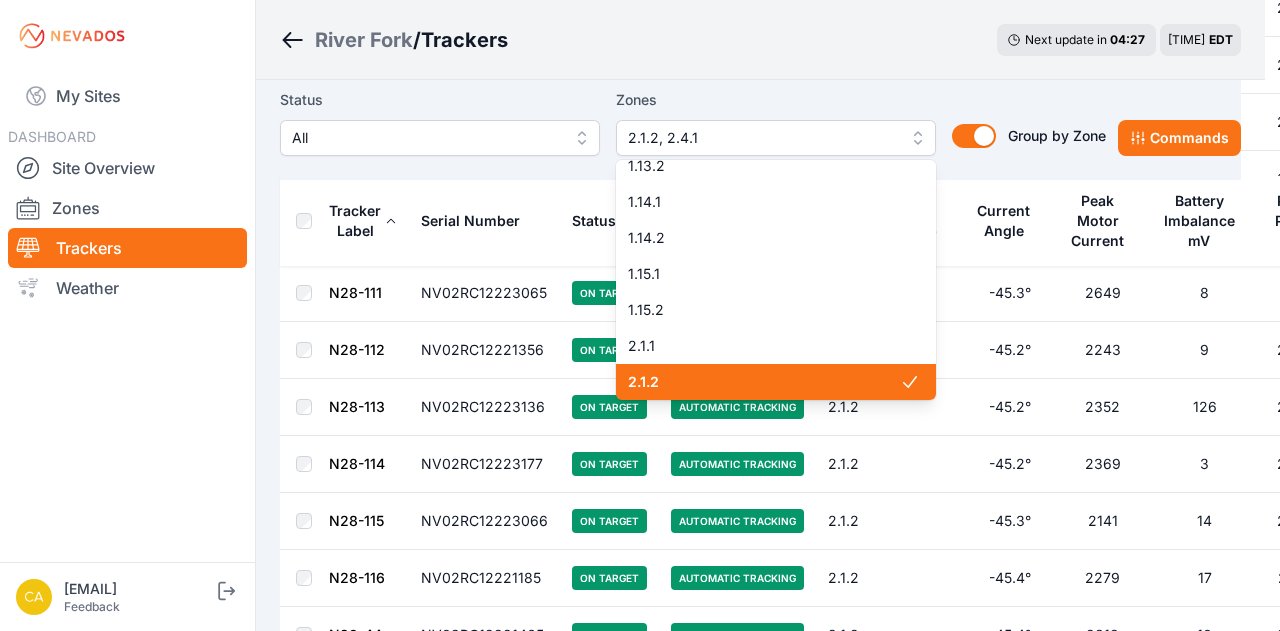 click on "2.1.2" at bounding box center [764, 382] 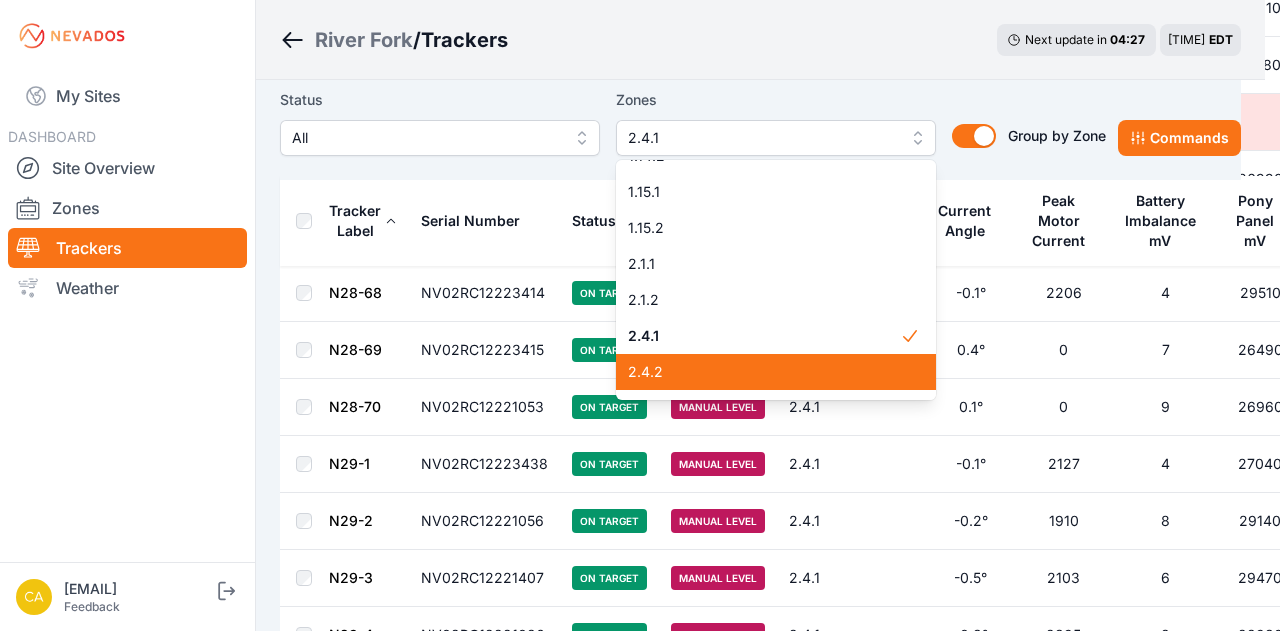 scroll, scrollTop: 209, scrollLeft: 0, axis: vertical 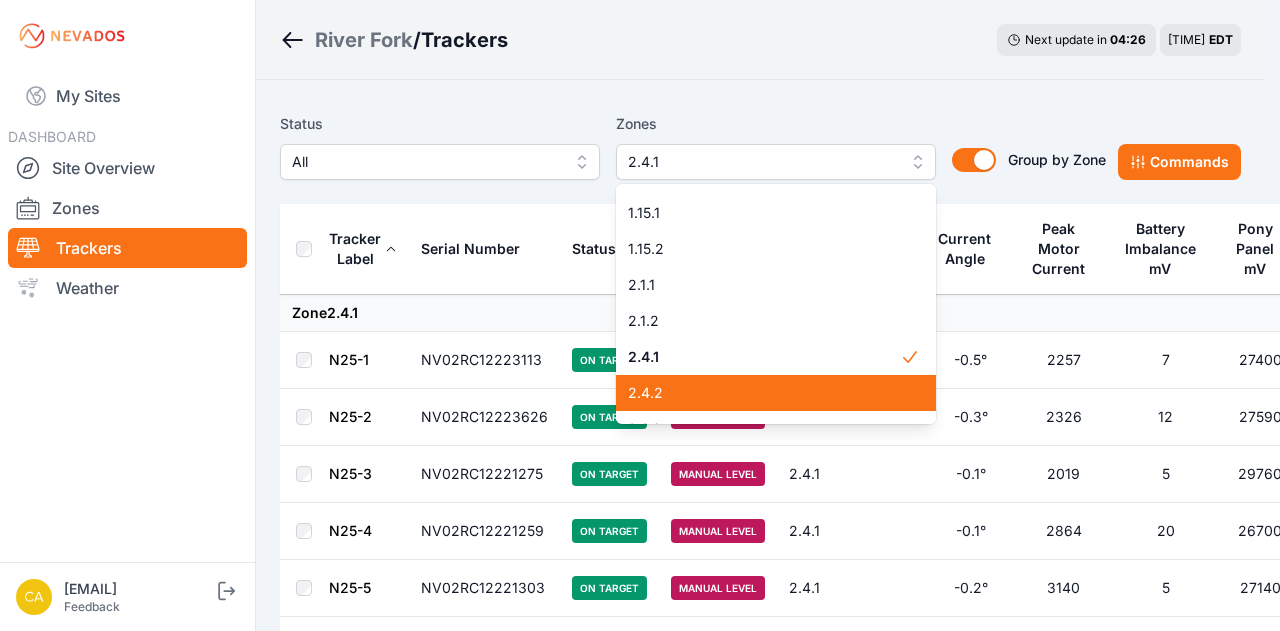 drag, startPoint x: 784, startPoint y: 381, endPoint x: 811, endPoint y: 393, distance: 29.546574 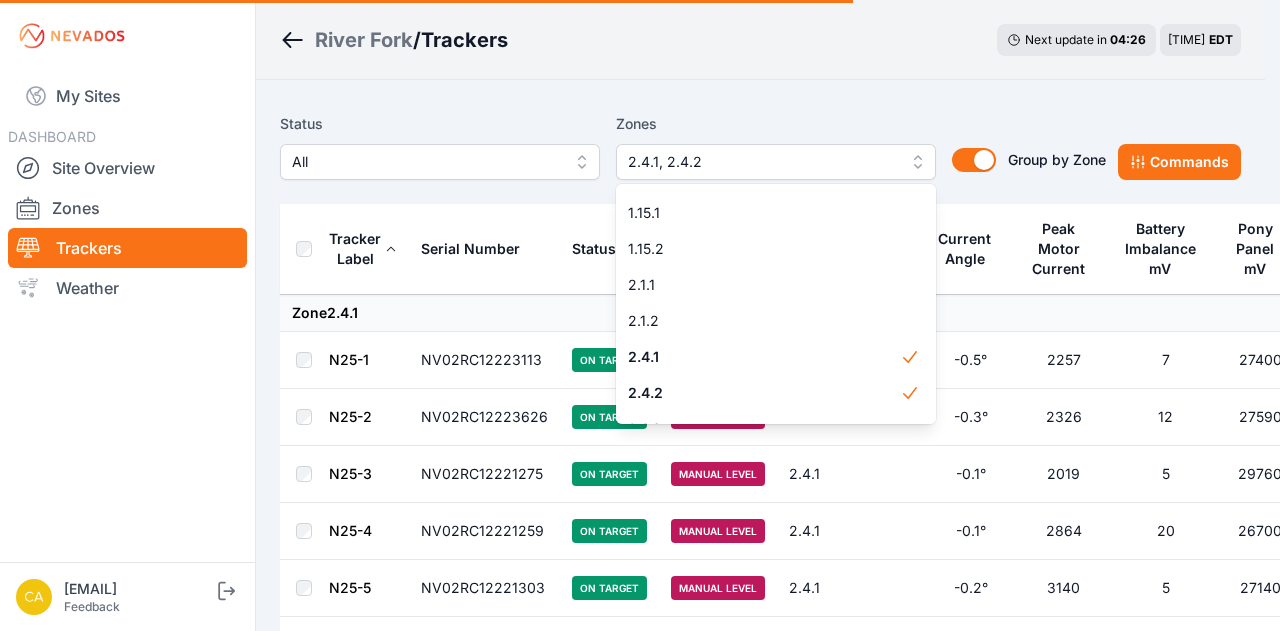 click on "River Fork  /  Trackers Next update in   04 : 26 [TIME] EDT Status All Zones 2.4.1, 2.4.2 1.12.1 1.12.2 1.13.1 1.13.2 1.14.1 1.14.2 1.15.1 1.15.2 2.1.1 2.1.2 2.4.1 2.4.2 2.8.1 2.8.2 2.9.1 2.10.1 2.10.2 3.9.1 3.10.1 3.10.2 Group by Zone Group by Zone Commands Tracker Label Serial Number Status Mode Zone E-Stop Current Angle Peak Motor Current Battery Imbalance mV Pony Panel mV Zone  2.4.1 N25-1 NV02RC12223113 On Target Manual Level 2.4.1 -0.5° 2257 7 27400 N25-2 NV02RC12223626 On Target Manual Level 2.4.1 -0.3° 2326 12 27590 N25-3 NV02RC12221275 On Target Manual Level 2.4.1 -0.1° 2019 5 29760 N25-4 NV02RC12221259 On Target Manual Level 2.4.1 -0.1° 2864 20 26700 N25-5 NV02RC12221303 On Target Manual Level 2.4.1 -0.2° 3140 5 27140 N25-6 NV02RC12223327 On Target Manual Level 2.4.1 0.0° 2634 12 29620 N25-7 NV02RC12221363 On Target Manual Level 2.4.1 -0.3° 2884 3 29580 N25-8 NV02RC12223226 On Target Manual Level 2.4.1 0.0° 3016 7 29780 N25-9 NV02RC12223223 On Target Manual Level 2.4.1 0.0° 2870 6 29640" at bounding box center (632, 1919) 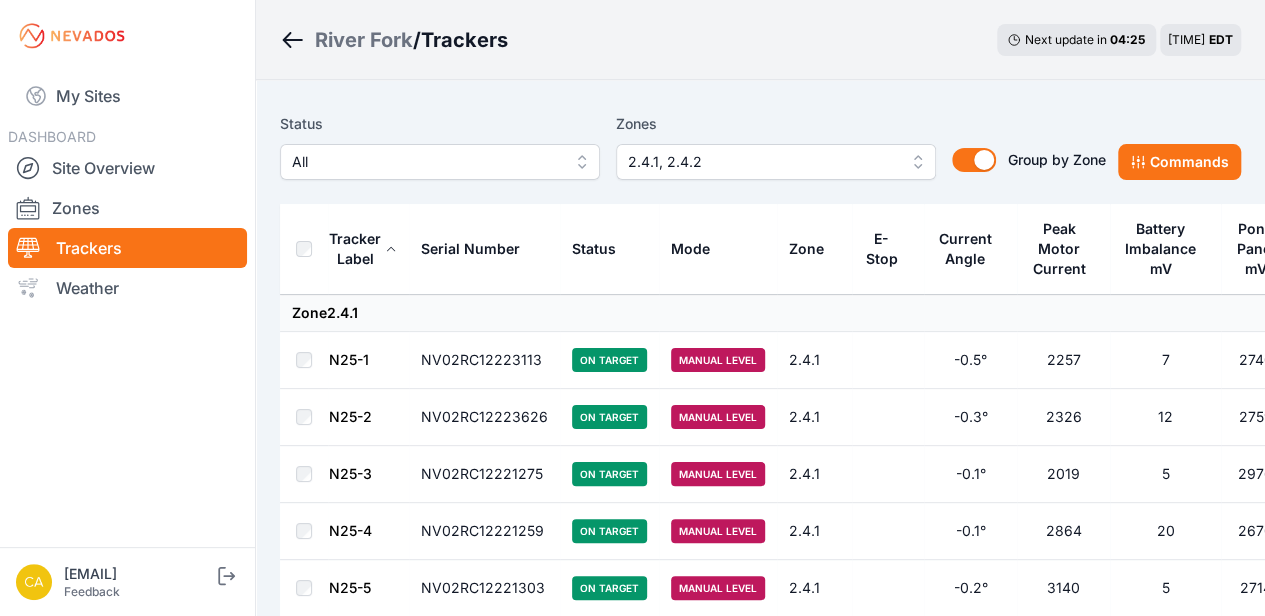 click on "Status All Zones 2.4.1, 2.4.2 1.12.1 1.12.2 1.13.1 1.13.2 1.14.1 1.14.2 1.15.1 1.15.2 2.1.1 2.1.2 2.4.1 2.4.2 2.8.1 2.8.2 2.9.1 2.10.1 2.10.2 3.9.1 3.10.1 3.10.2 Group by Zone Group by Zone Commands Tracker Label Serial Number Status Mode Zone E-Stop Current Angle Peak Motor Current Battery Imbalance mV Pony Panel mV Zone  2.4.1 N25-1 NV02RC12223113 On Target Manual Level 2.4.1 -0.5° 2257 7 27400 N25-2 NV02RC12223626 On Target Manual Level 2.4.1 -0.3° 2326 12 27590 N25-3 NV02RC12221275 On Target Manual Level 2.4.1 -0.1° 2019 5 29760 N25-4 NV02RC12221259 On Target Manual Level 2.4.1 -0.1° 2864 20 26700 N25-5 NV02RC12221303 On Target Manual Level 2.4.1 -0.2° 3140 5 27140 N25-6 NV02RC12223327 On Target Manual Level 2.4.1 0.0° 2634 12 29620 N25-7 NV02RC12221363 On Target Manual Level 2.4.1 -0.3° 2884 3 29580 N25-8 NV02RC12223226 On Target Manual Level 2.4.1 0.0° 3016 7 29780 N25-9 NV02RC12223223 On Target Manual Level 2.4.1 0.0° 2870 6 29640" at bounding box center [760, 3767] 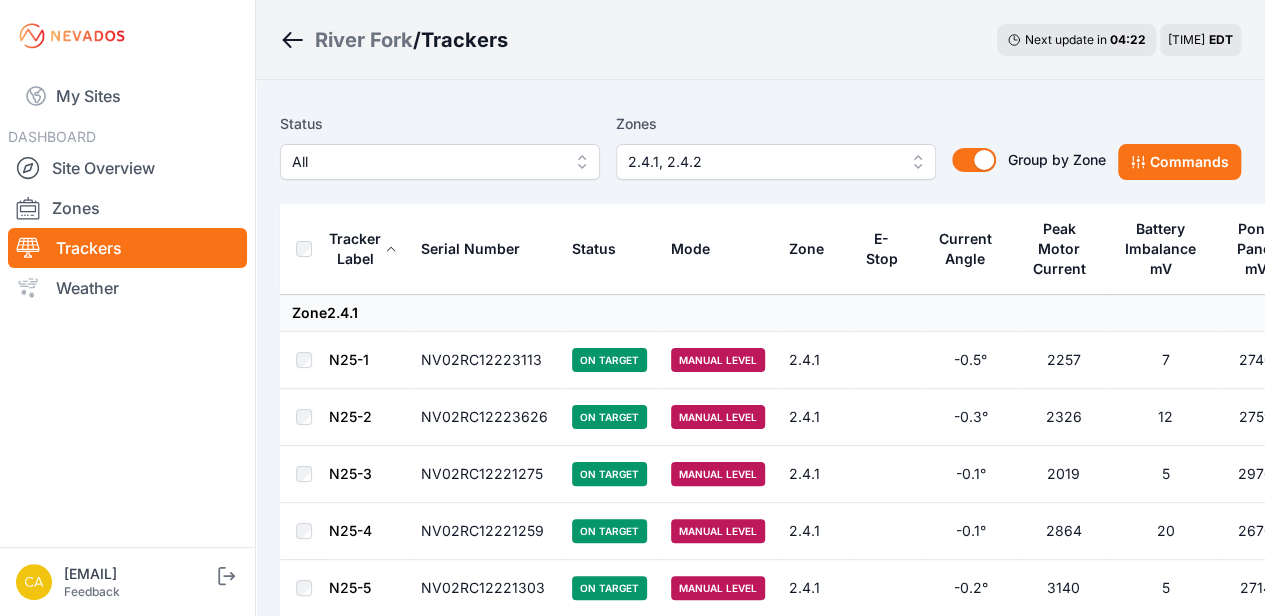 click at bounding box center [304, 249] 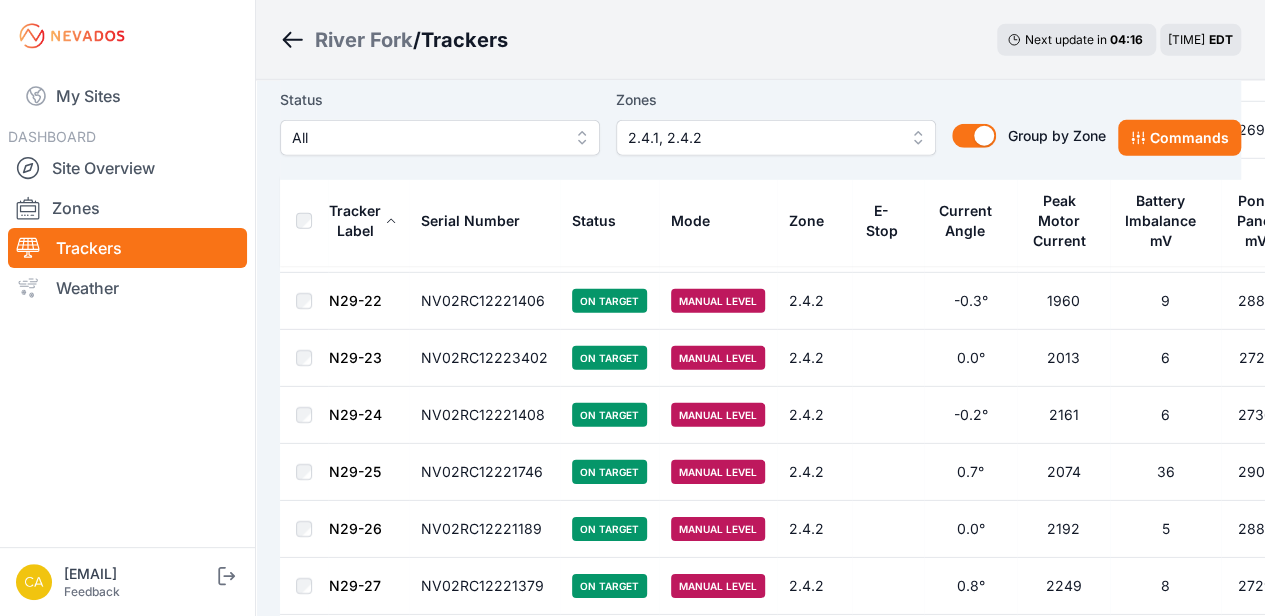 scroll, scrollTop: 6866, scrollLeft: 0, axis: vertical 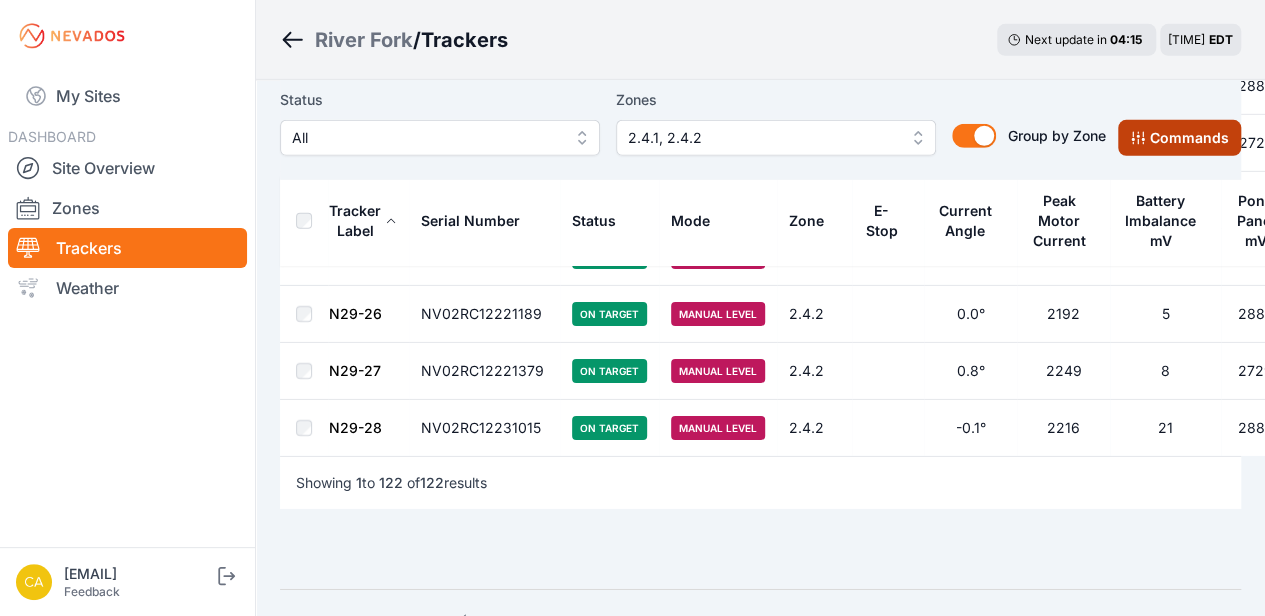 click on "Commands" at bounding box center (1179, 138) 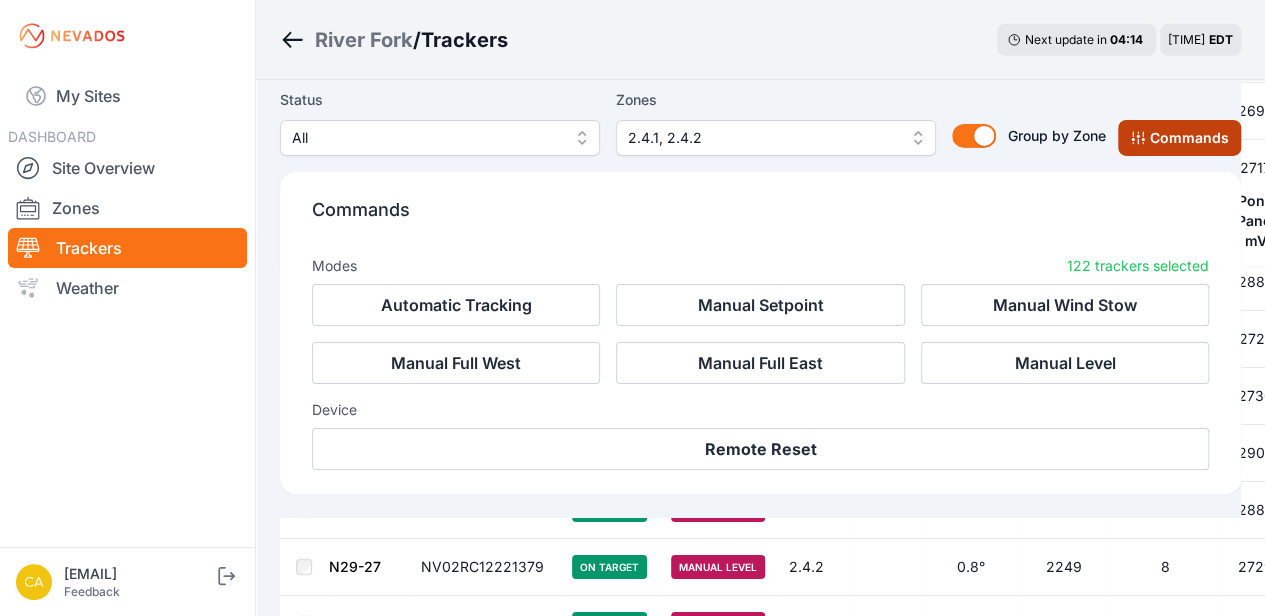 scroll, scrollTop: 7202, scrollLeft: 0, axis: vertical 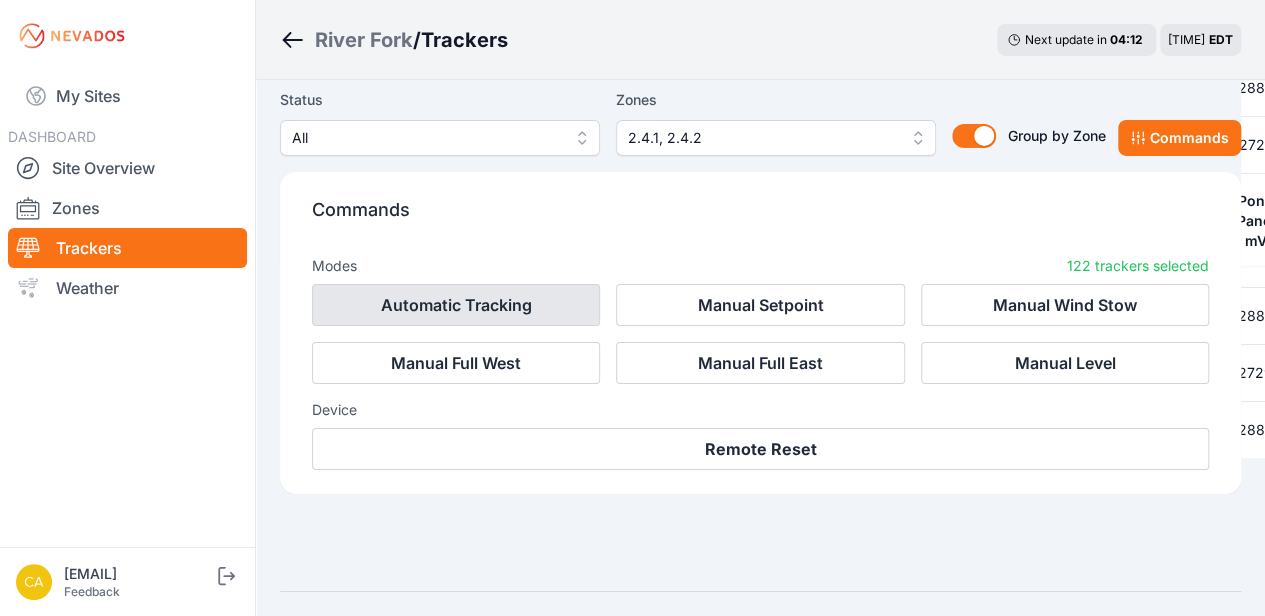click on "Automatic Tracking" at bounding box center (456, 305) 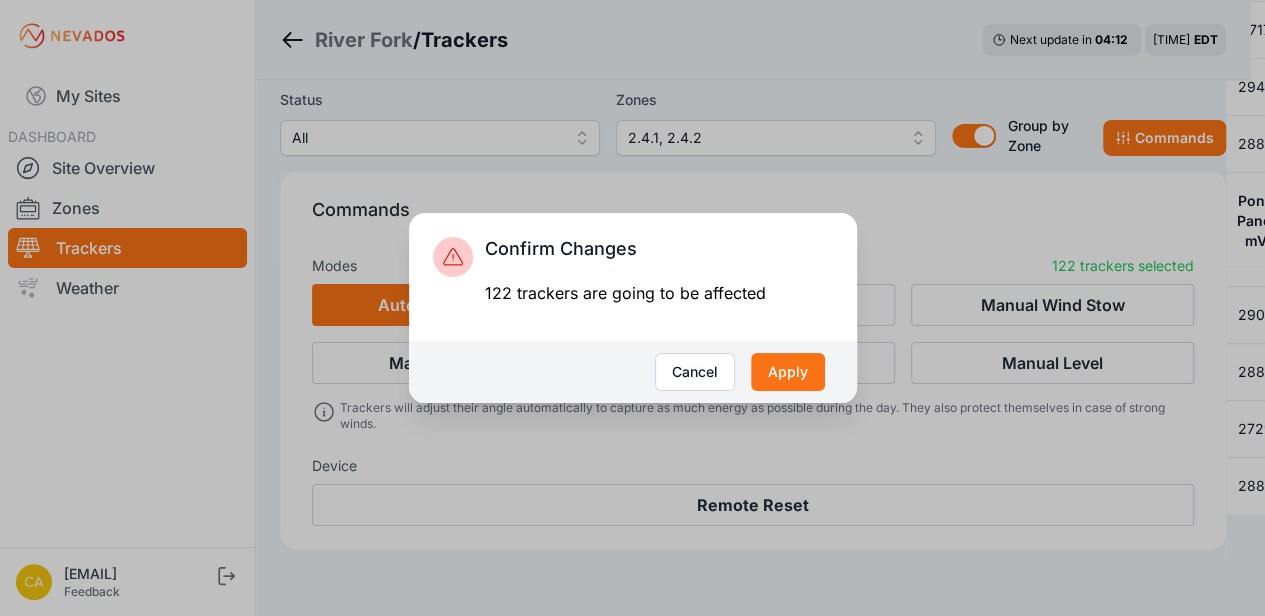 scroll, scrollTop: 7235, scrollLeft: 0, axis: vertical 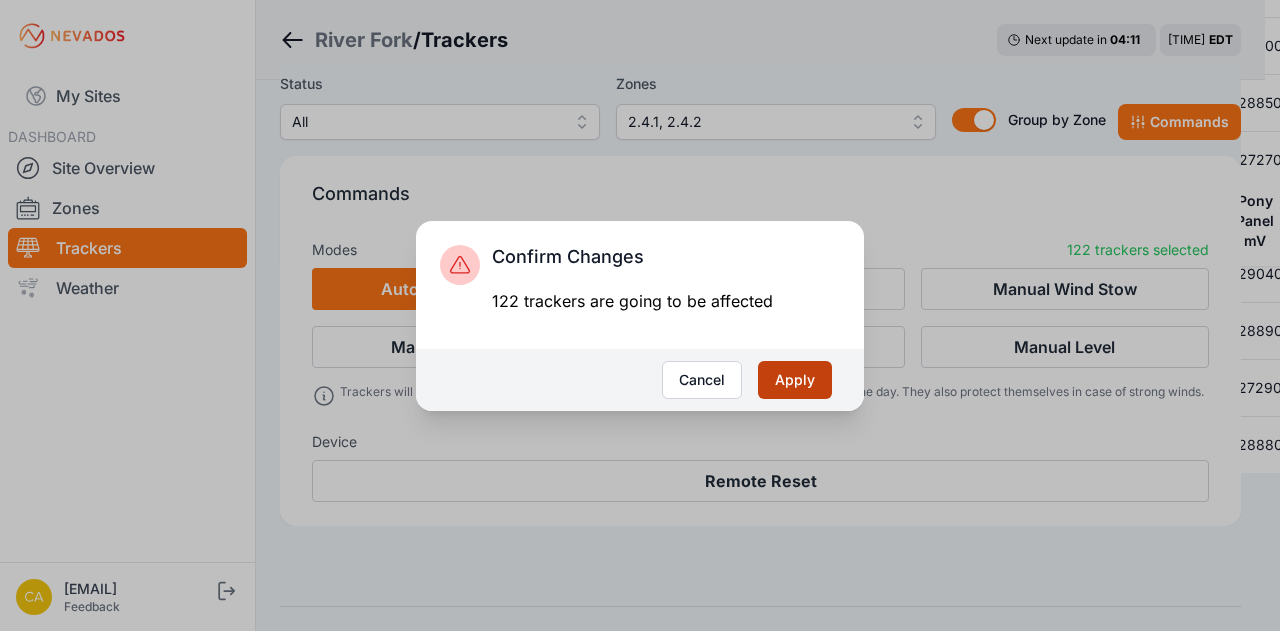 click on "Apply" at bounding box center [795, 380] 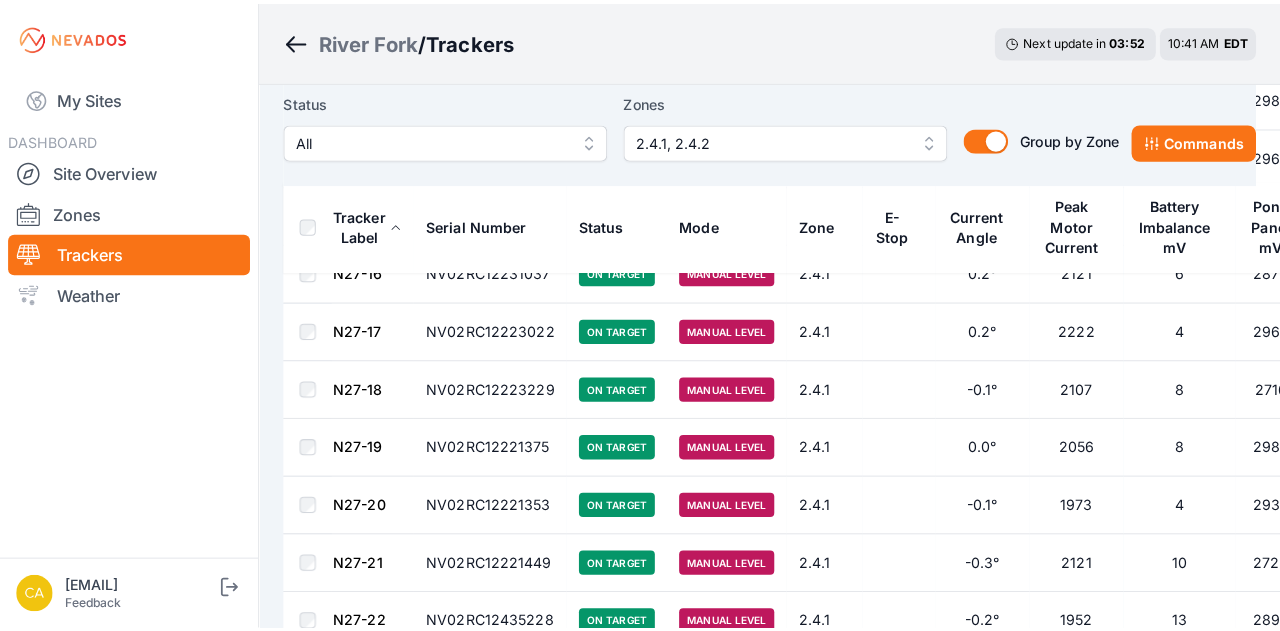 scroll, scrollTop: 1975, scrollLeft: 0, axis: vertical 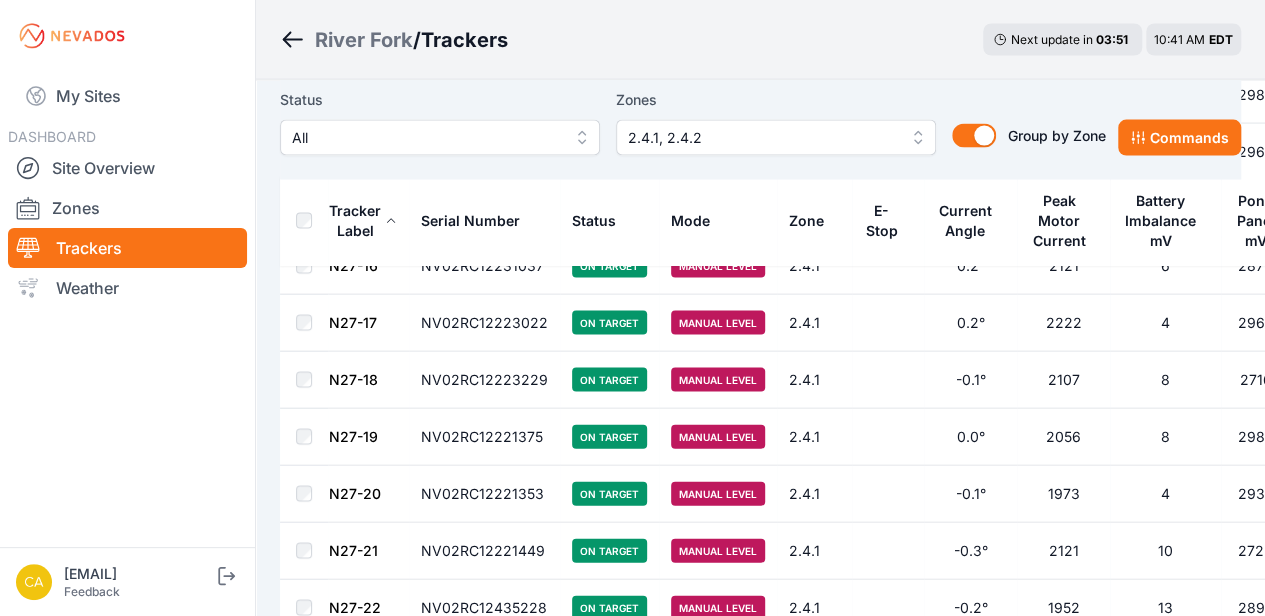 click on "2.4.1, 2.4.2" at bounding box center (762, 138) 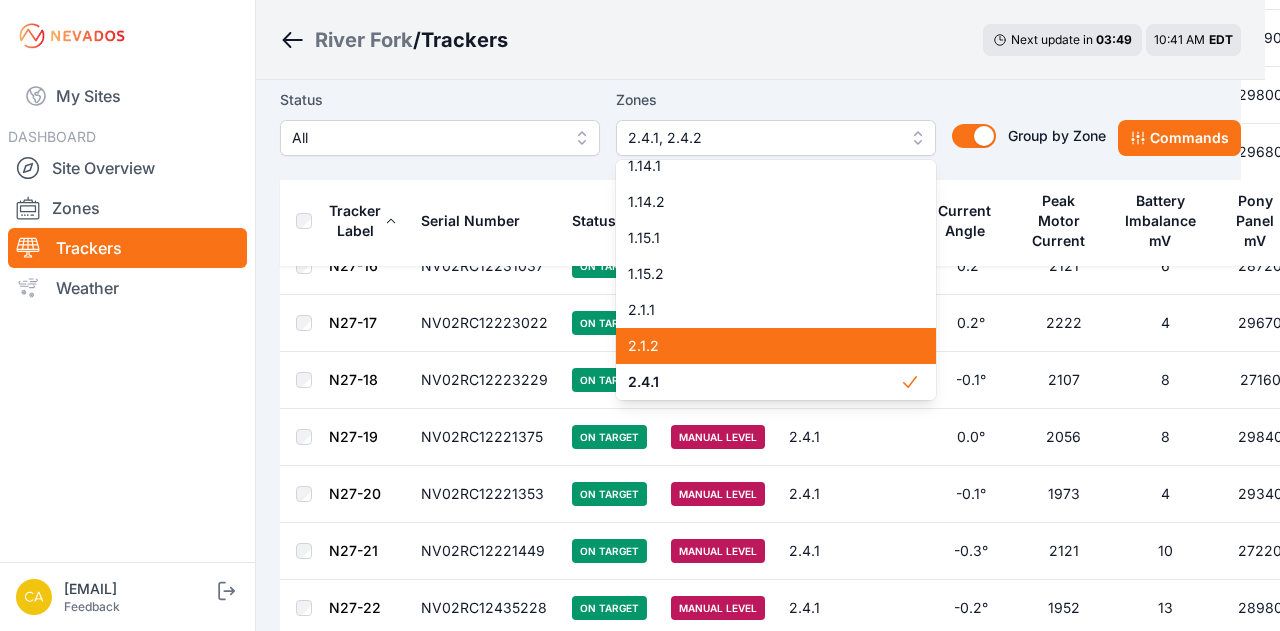 scroll, scrollTop: 322, scrollLeft: 0, axis: vertical 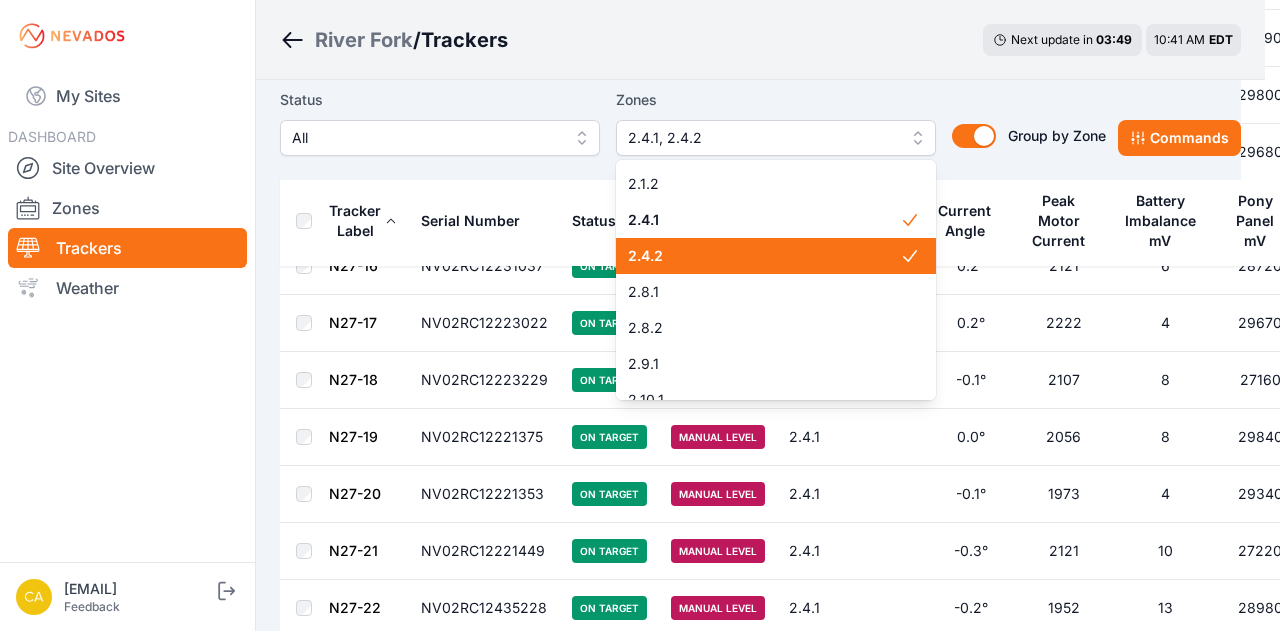 click 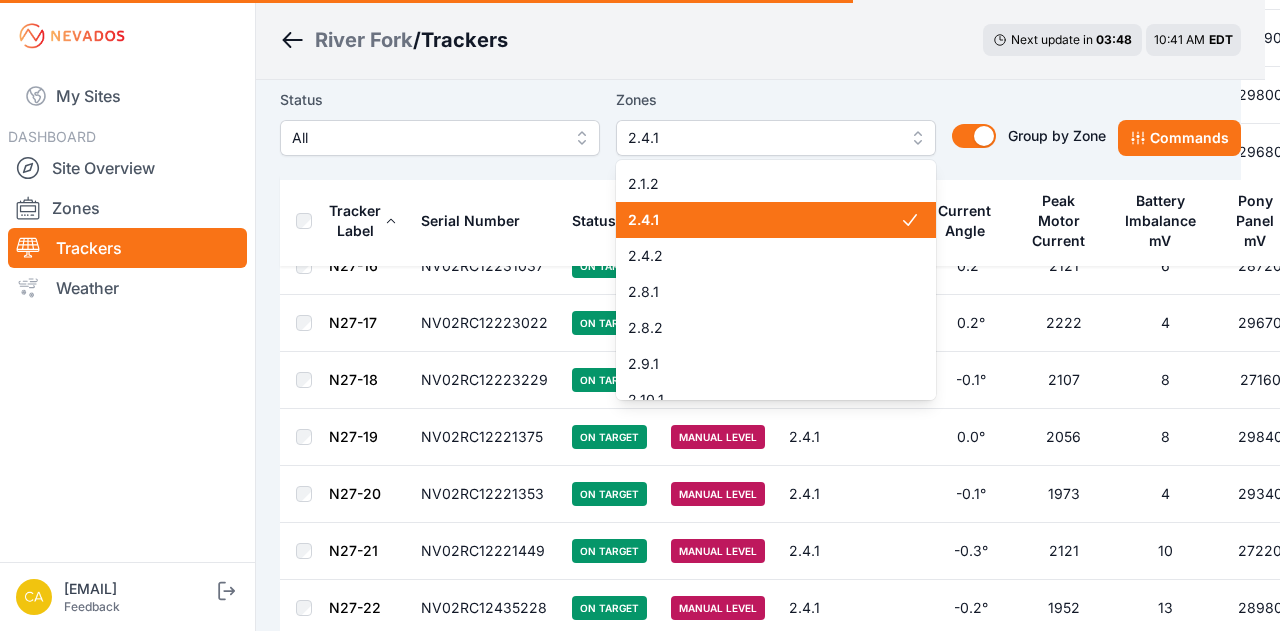 click at bounding box center [918, 220] 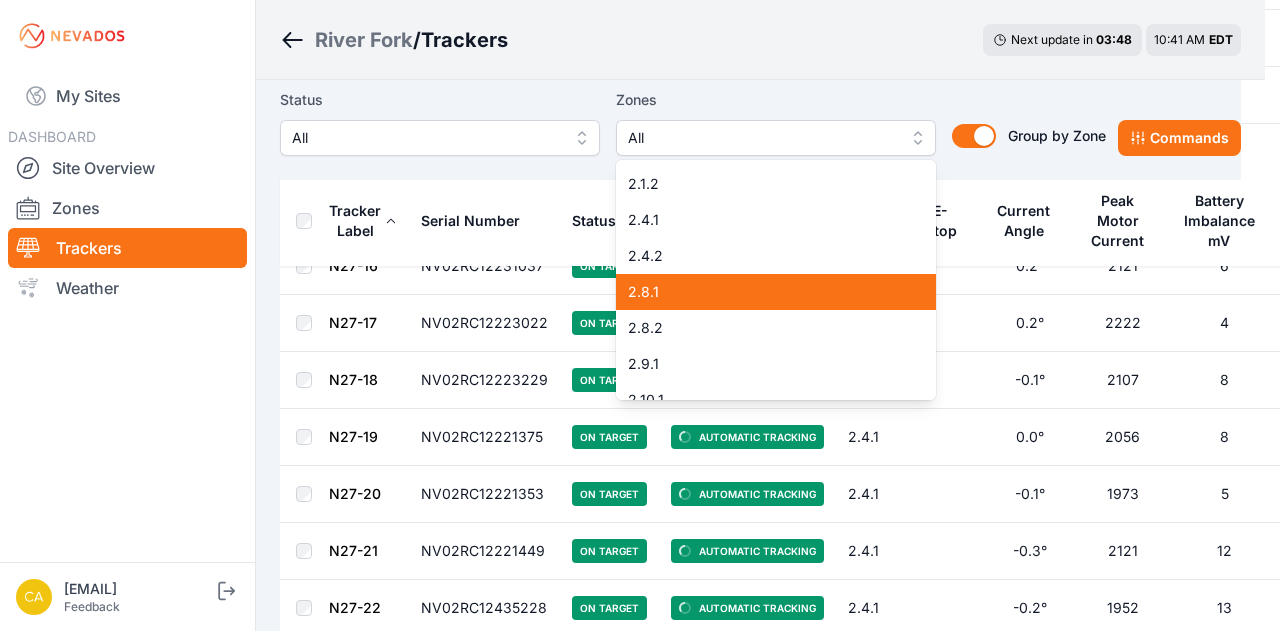 scroll, scrollTop: 0, scrollLeft: 0, axis: both 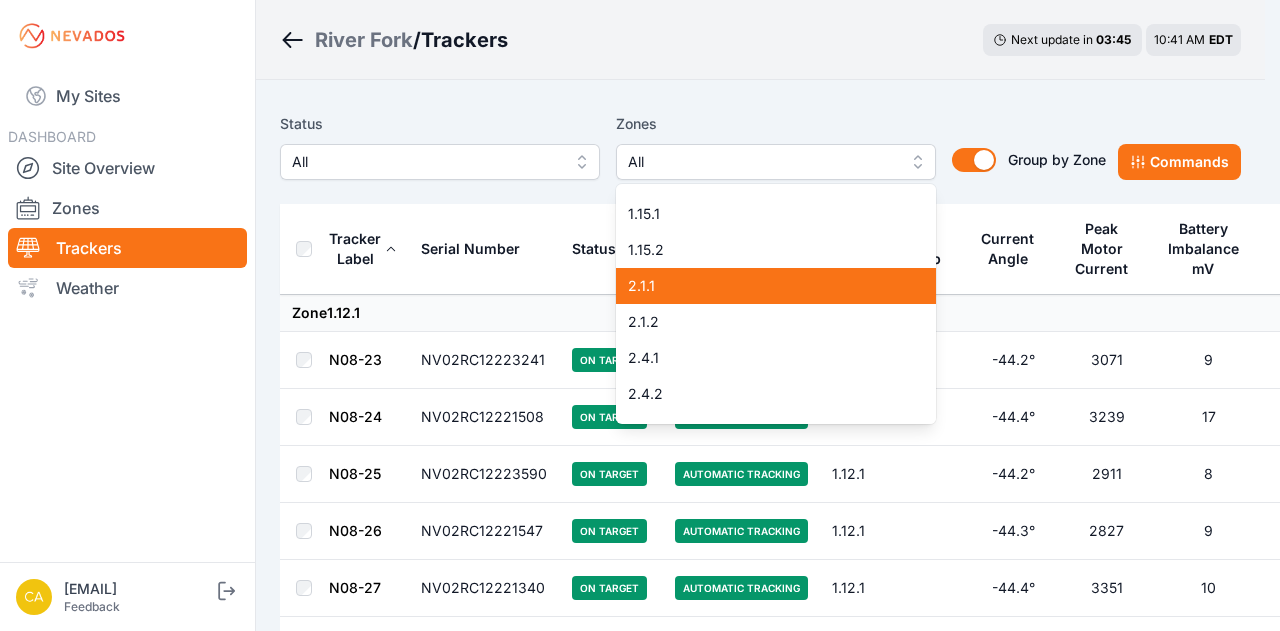 click on "2.1.1" at bounding box center [764, 286] 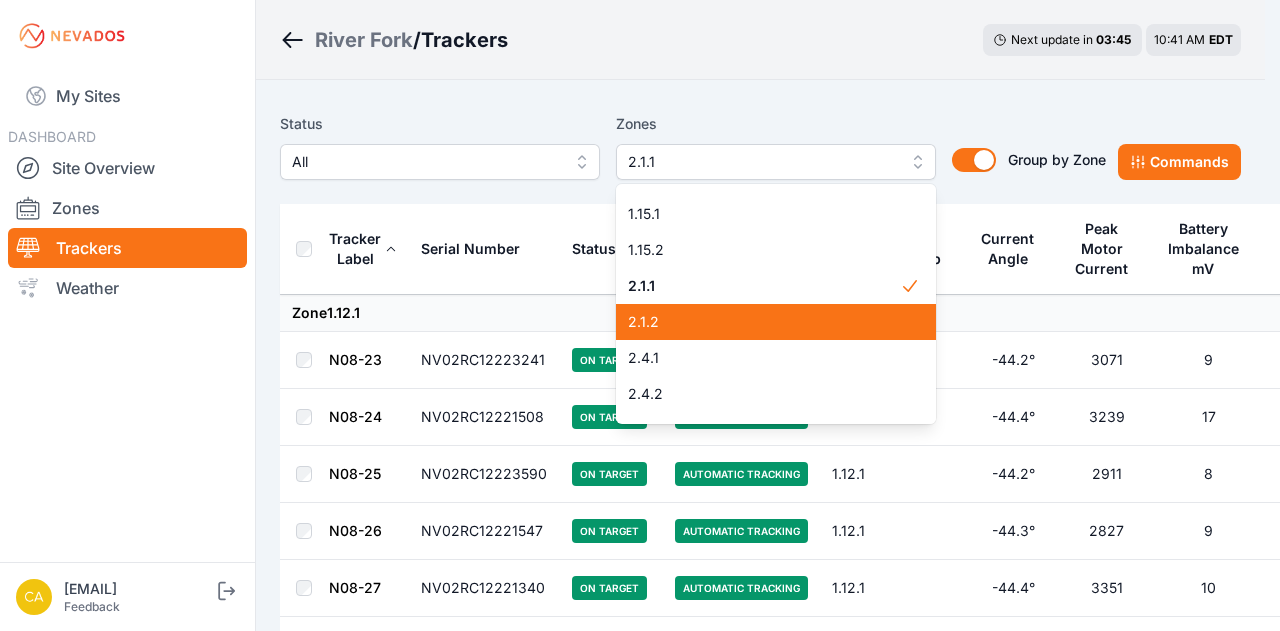 click on "2.1.2" at bounding box center (776, 322) 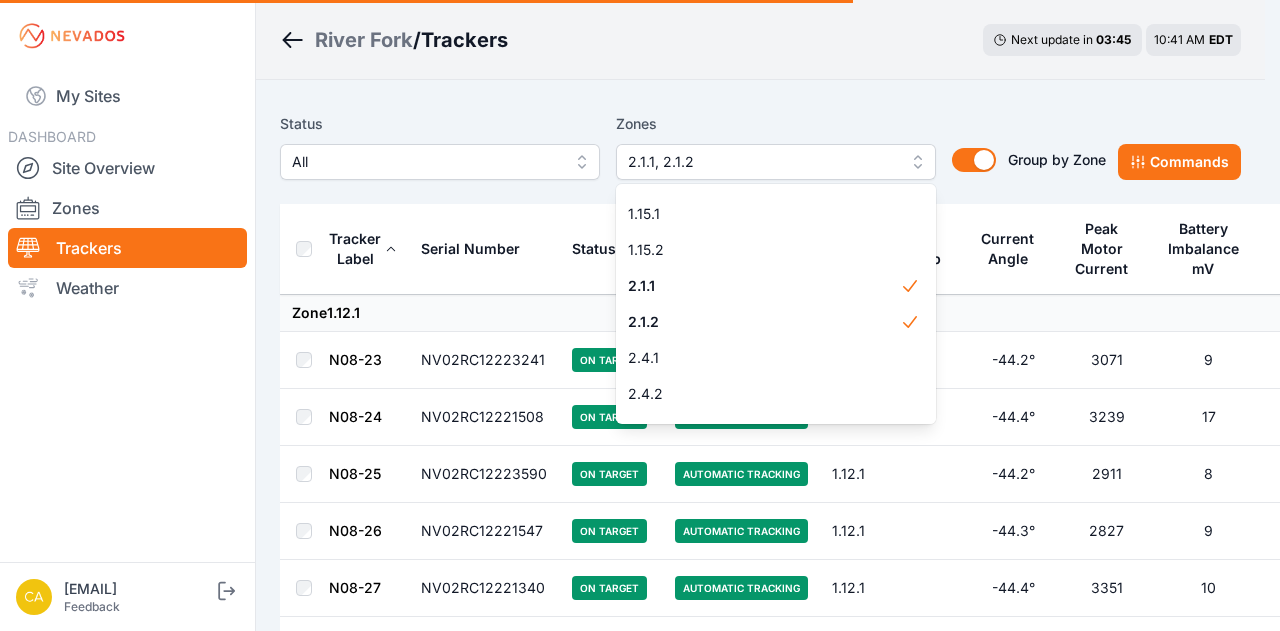 click on "Status All Zones 2.1.1, 2.1.2 1.12.1 1.12.2 1.13.1 1.13.2 1.14.1 1.14.2 1.15.1 1.15.2 2.1.1 2.1.2 2.4.1 2.4.2 2.8.1 2.8.2 2.9.1 2.10.1 2.10.2 3.9.1 3.10.1 3.10.2 Group by Zone Group by Zone Commands Tracker Label Serial Number Status Mode Zone E-Stop Current Angle Peak Motor Current Battery Imbalance mV Pony Panel mV Zone  1.12.1 N08-23 NV02RC12223241 On Target Automatic Tracking 1.12.1 -44.2° 3071 9 29030 N08-24 NV02RC12221508 On Target Automatic Tracking 1.12.1 -44.4° 3239 17 27230 N08-25 NV02RC12223590 On Target Automatic Tracking 1.12.1 -44.2° 2911 8 26640 N08-26 NV02RC12221547 On Target Automatic Tracking 1.12.1 -44.3° 2827 9 26730 N08-27 NV02RC12221340 On Target Automatic Tracking 1.12.1 -44.4° 3351 10 26850 N08-28 NV02RC12223743 On Target Automatic Tracking 1.12.1 -44.8° 3067 6 29190 N08-29 NV02RC12221534 On Target Automatic Tracking 1.12.1 -44.2° 2860 11 27200 N08-30 NV02RC12223710 On Target Automatic Tracking 1.12.1 -44.5° 3073 6 26730 N08-31 NV02RC12221721 On Target Automatic Tracking 1.12.1" at bounding box center [760, 6041] 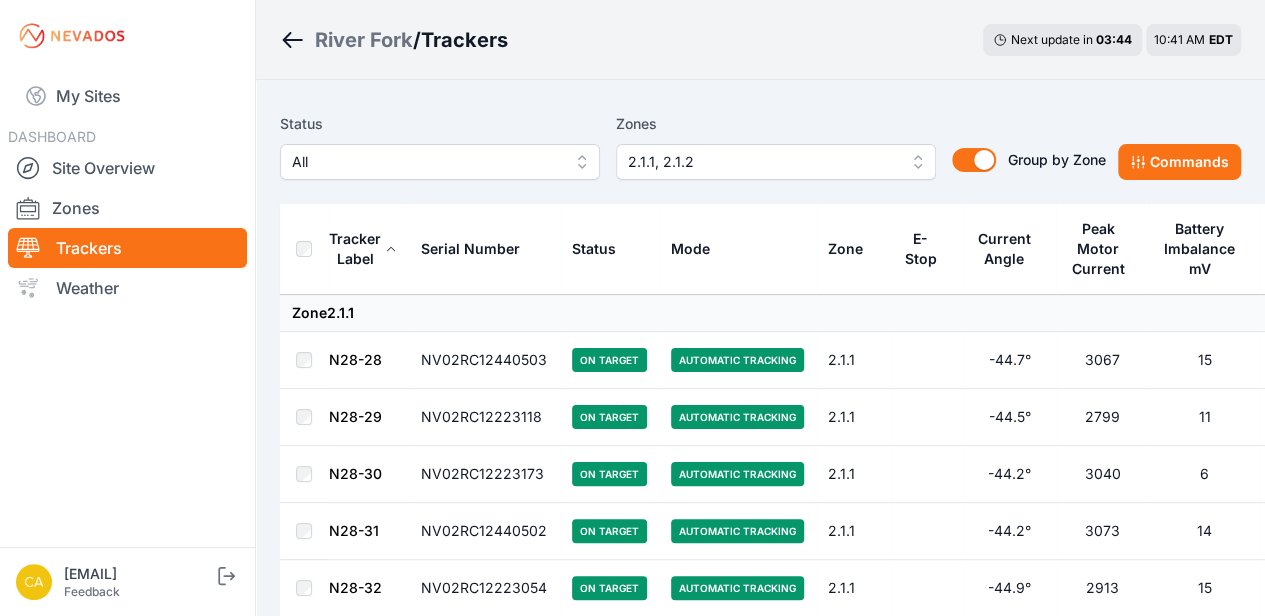 click on "Zone  2.1.1" at bounding box center (809, 313) 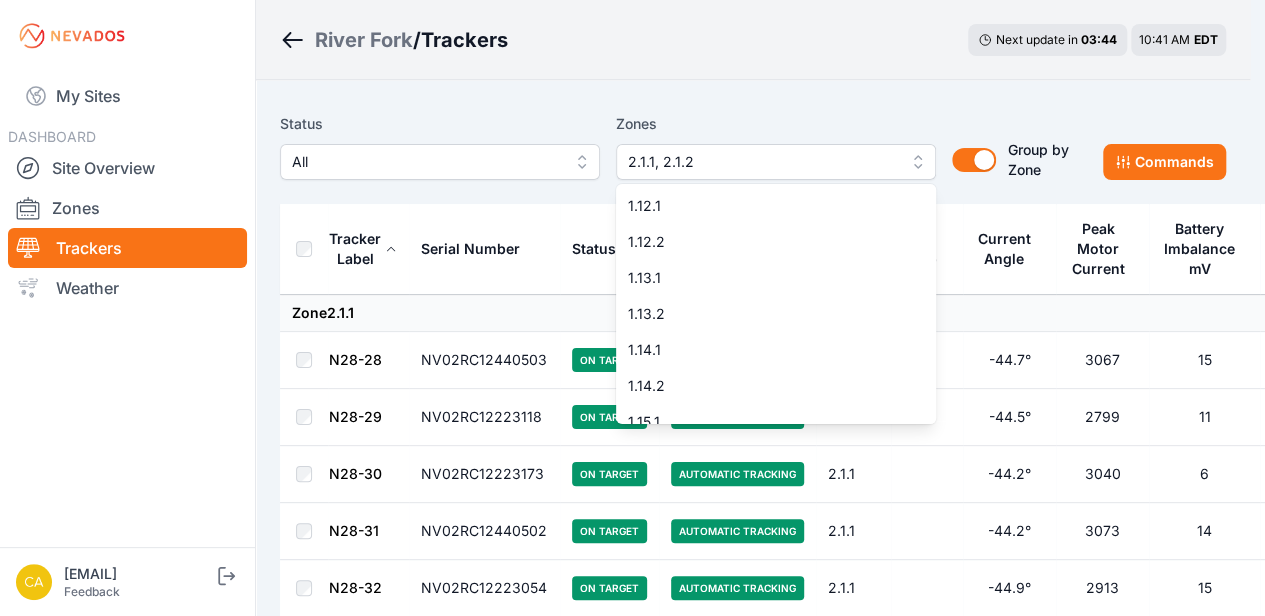 click on "2.1.1, 2.1.2" at bounding box center (762, 162) 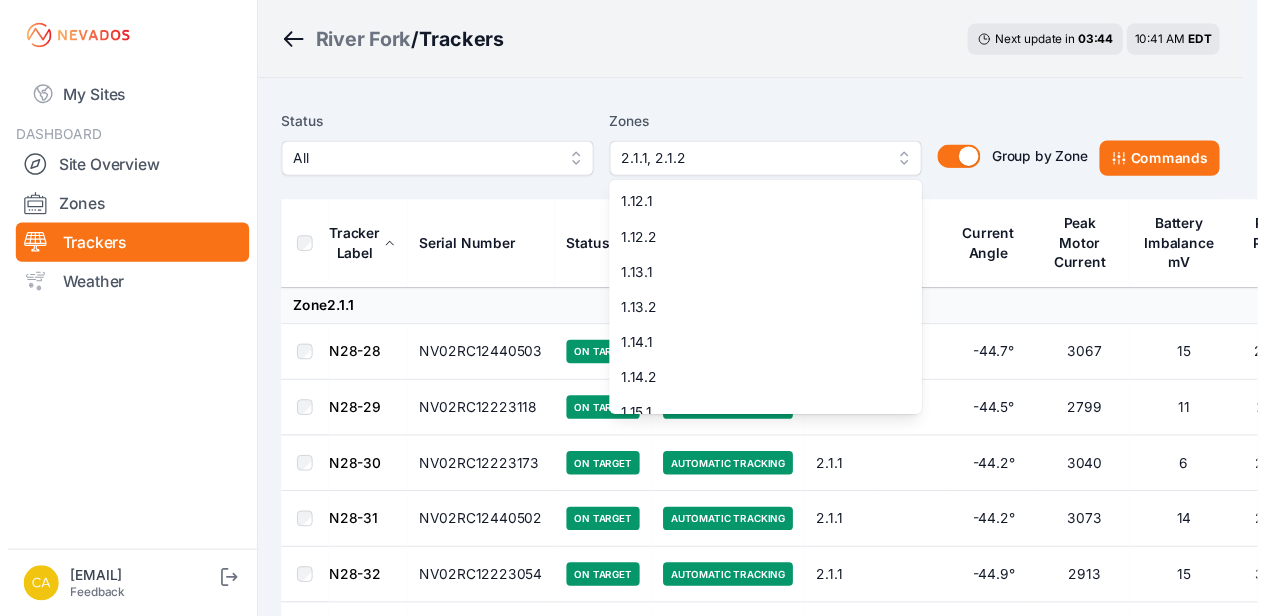 scroll, scrollTop: 88, scrollLeft: 0, axis: vertical 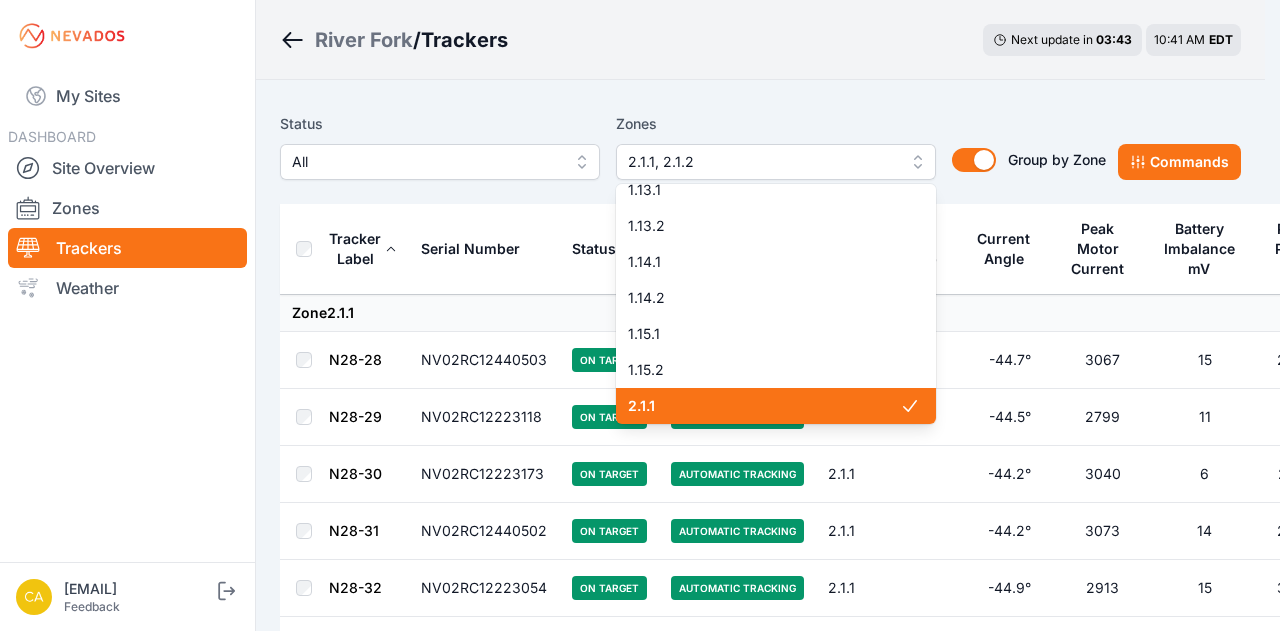 click at bounding box center [918, 406] 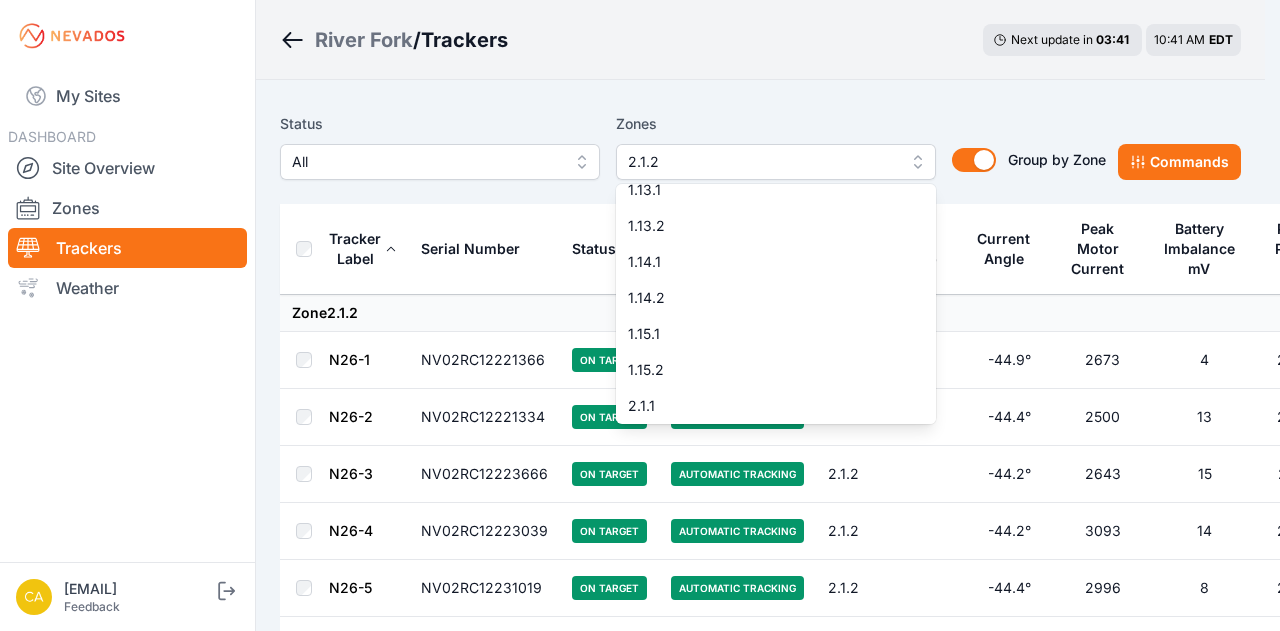 click on "River Fork  /  Trackers Next update in   03 : 41 10:41 AM EDT Status All Zones 2.1.2 1.12.1 1.12.2 1.13.1 1.13.2 1.14.1 1.14.2 1.15.1 1.15.2 2.1.1 2.1.2 2.4.1 2.4.2 2.8.1 2.8.2 2.9.1 2.10.1 2.10.2 3.9.1 3.10.1 3.10.2 Group by Zone Group by Zone Commands Tracker Label Serial Number Status Mode Zone E-Stop Current Angle Peak Motor Current Battery Imbalance mV Pony Panel mV Zone  2.1.2 N26-1 NV02RC12221366 On Target Automatic Tracking 2.1.2 -44.9° 2673 4 26890 N26-2 NV02RC12221334 On Target Automatic Tracking 2.1.2 -44.4° 2500 13 26890 N26-3 NV02RC12223666 On Target Automatic Tracking 2.1.2 -44.2° 2643 15 29550 N26-4 NV02RC12223039 On Target Automatic Tracking 2.1.2 -44.2° 3093 14 26880 N26-5 NV02RC12231019 On Target Automatic Tracking 2.1.2 -44.4° 2996 8 26580 N26-6 NV02RC12223038 On Target Automatic Tracking 2.1.2 -44.4° 3020 10 26580 N26-7 NV02RC12221344 On Target Automatic Tracking 2.1.2 -44.3° 3038 12 29280 N26-8 NV02RC12223665 On Target Automatic Tracking 2.1.2 -44.6° 3118 9 27000 N26-9 On Target" at bounding box center [632, 1948] 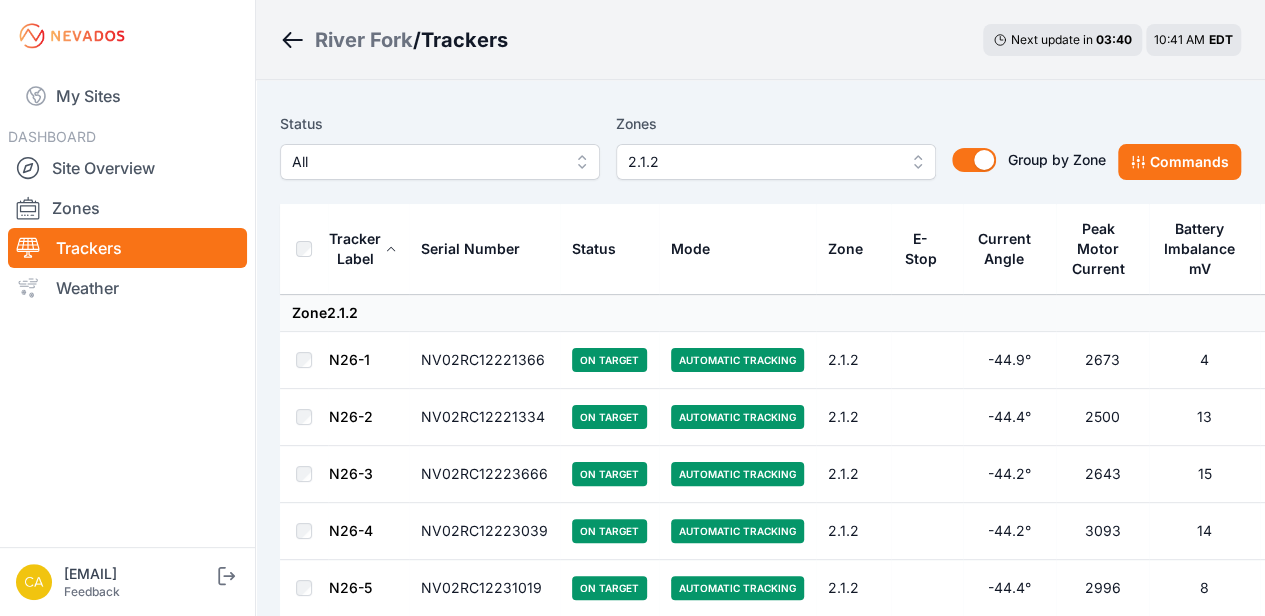 click at bounding box center (304, 249) 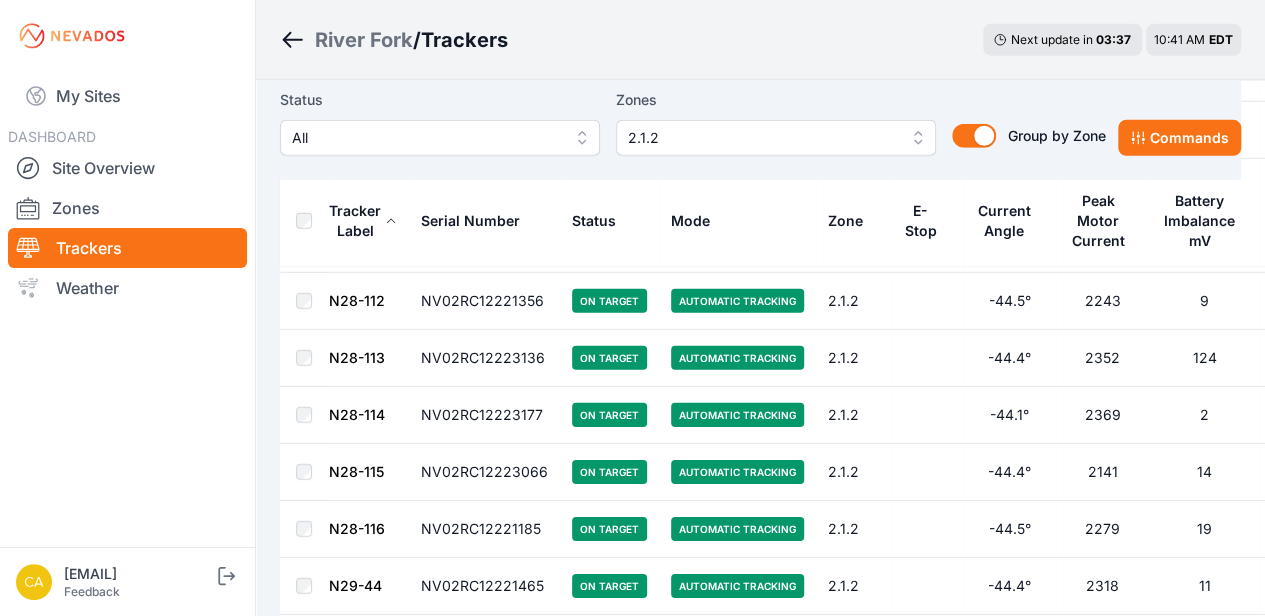 scroll, scrollTop: 3260, scrollLeft: 0, axis: vertical 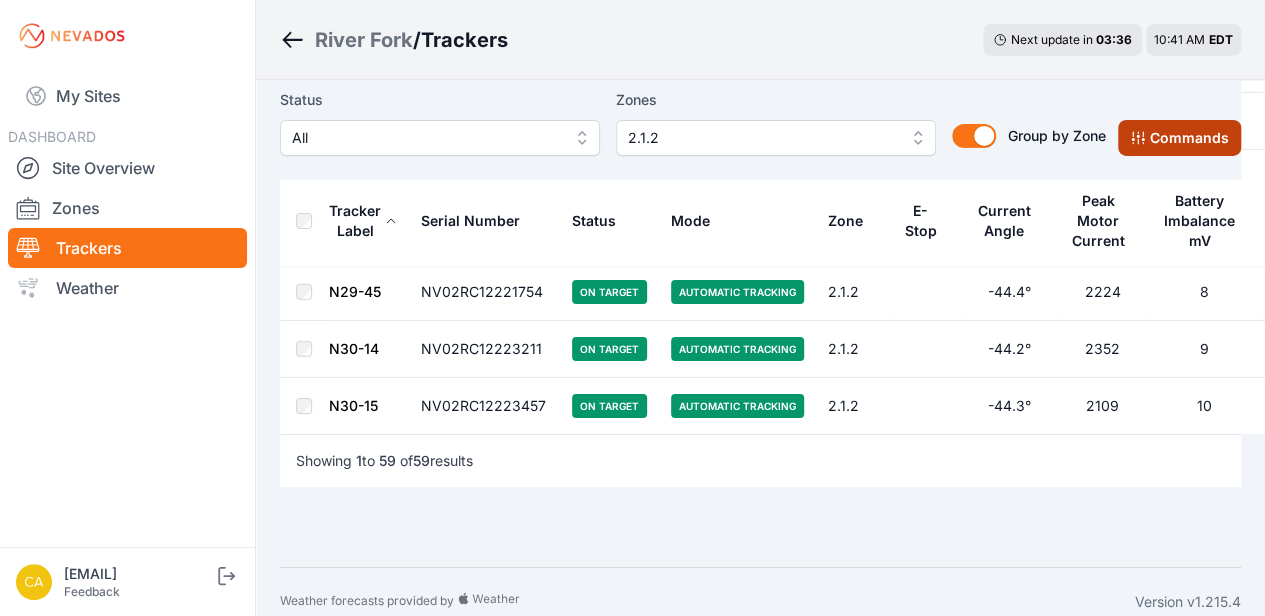 click on "Commands" at bounding box center [1179, 138] 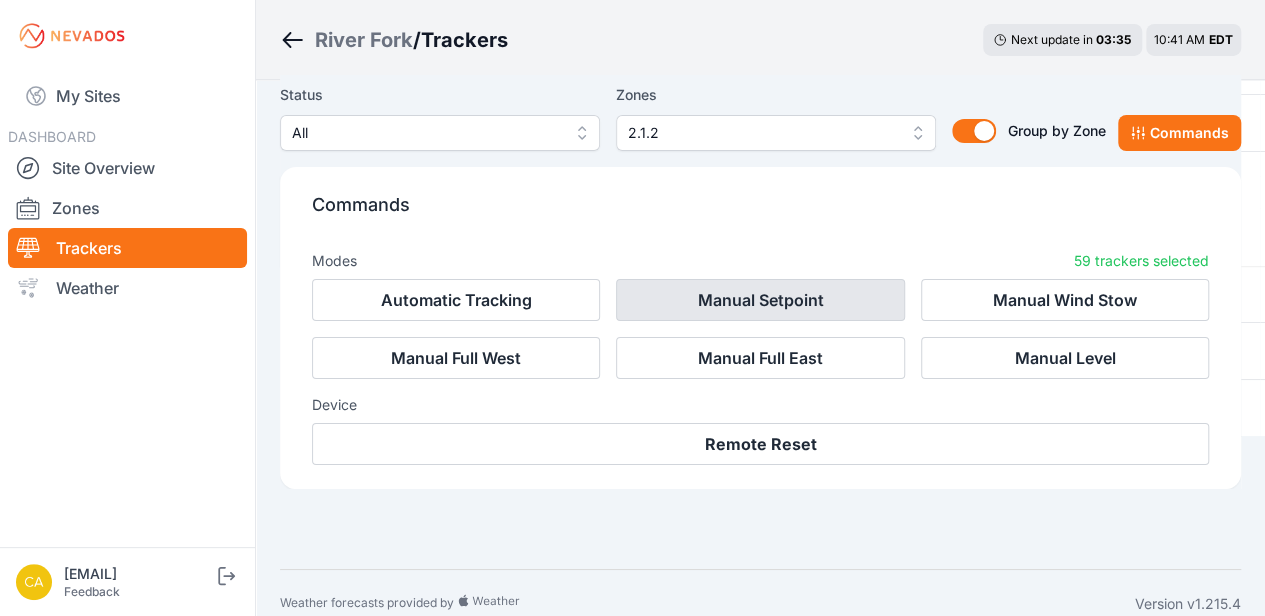 click on "Manual Setpoint" at bounding box center [760, 300] 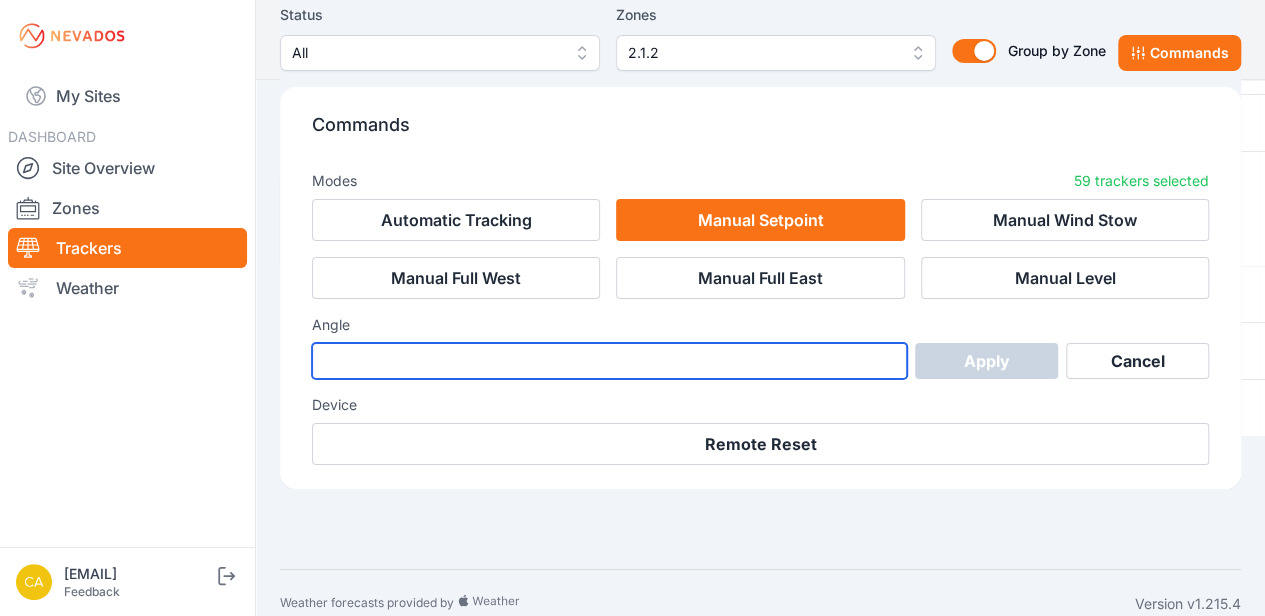 click at bounding box center [609, 361] 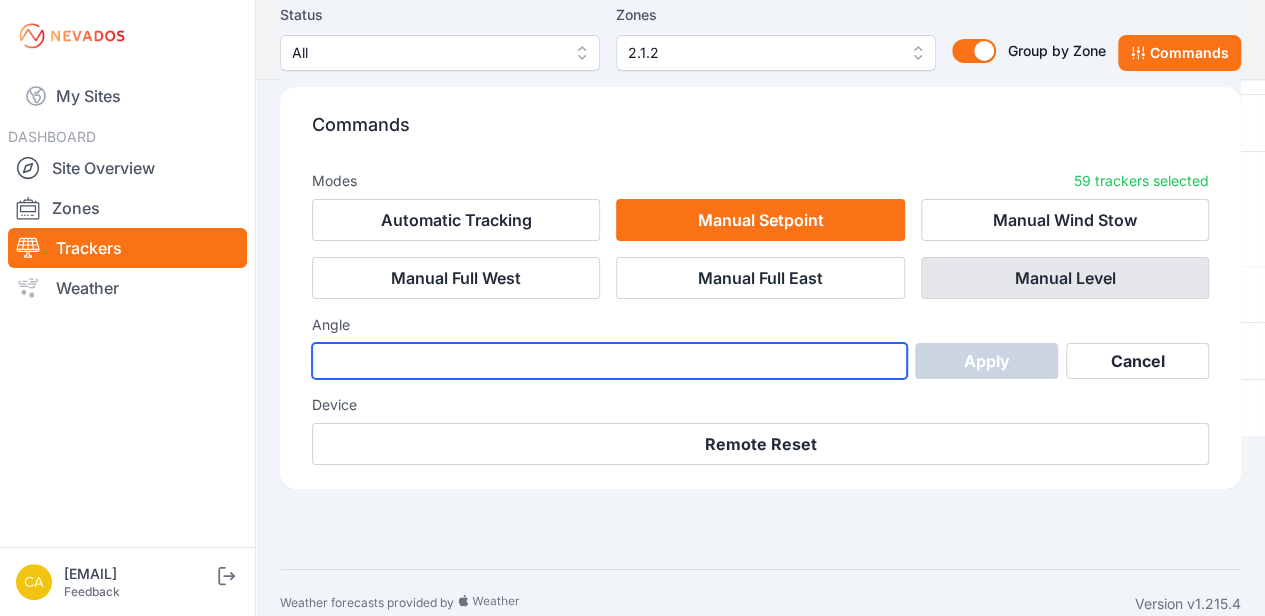 type on "*" 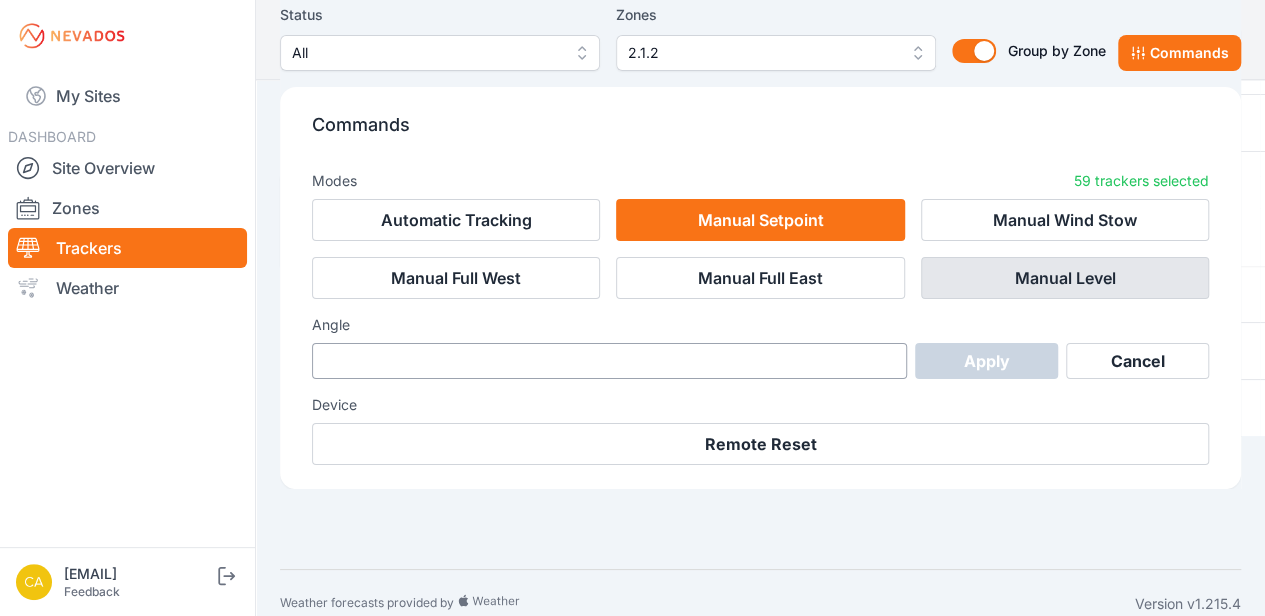 click on "Manual Level" at bounding box center [1065, 278] 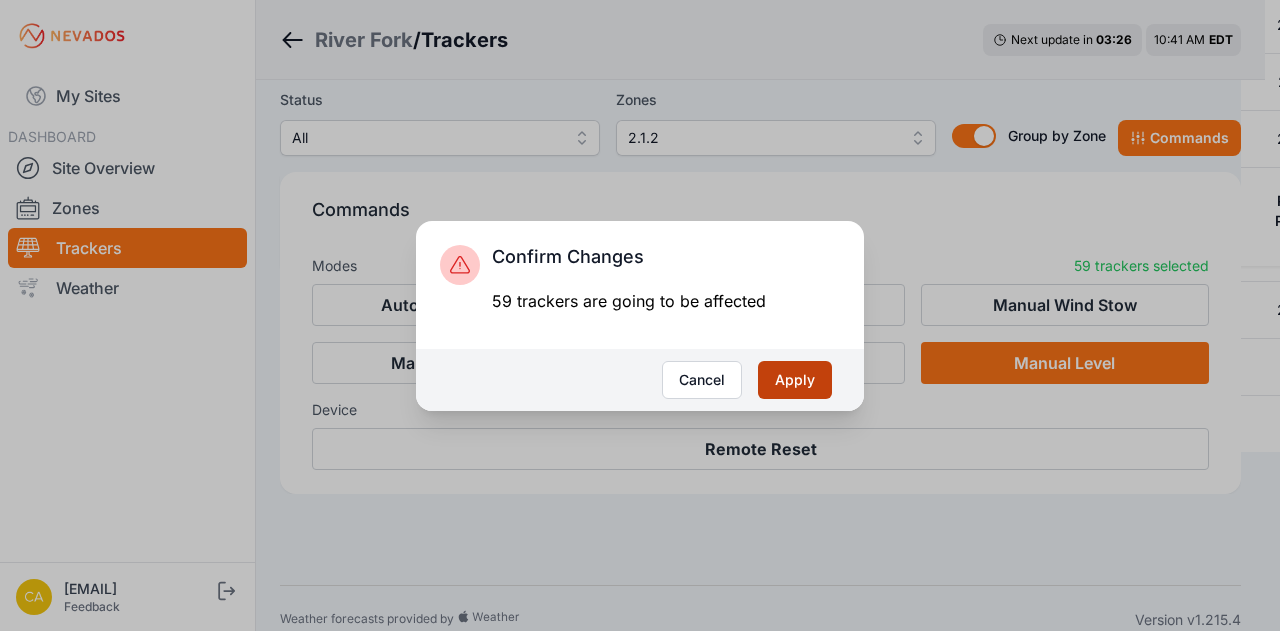 click on "Apply" at bounding box center [795, 380] 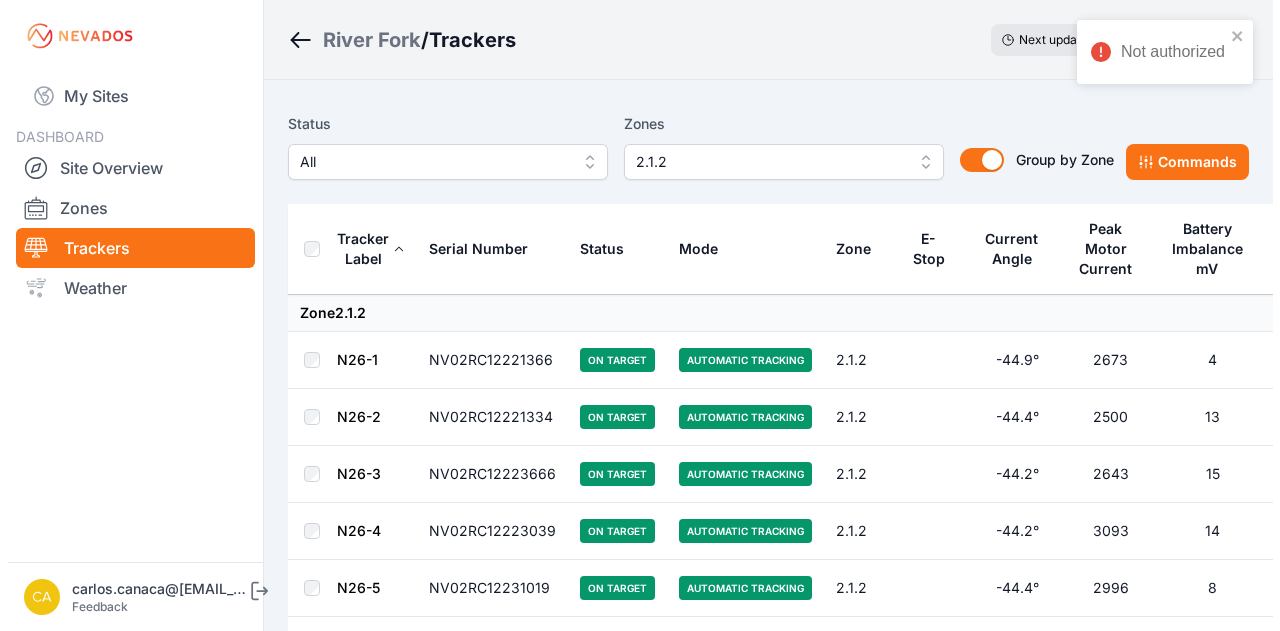 scroll, scrollTop: 0, scrollLeft: 0, axis: both 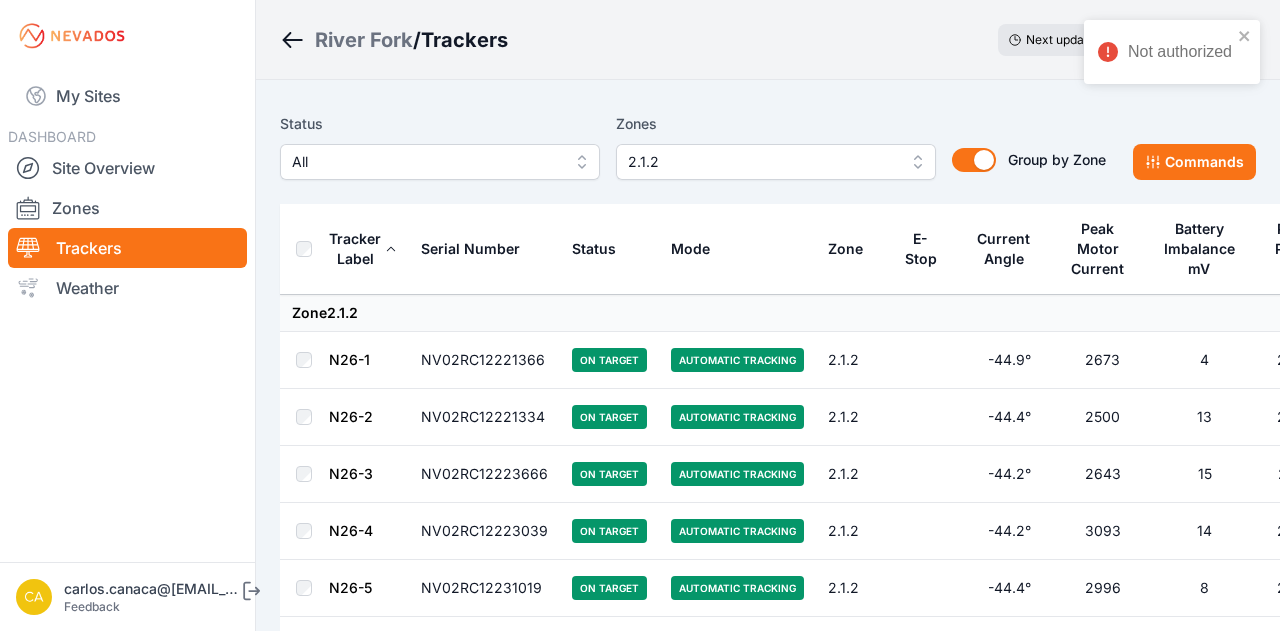 click on "2.1.2" at bounding box center [762, 162] 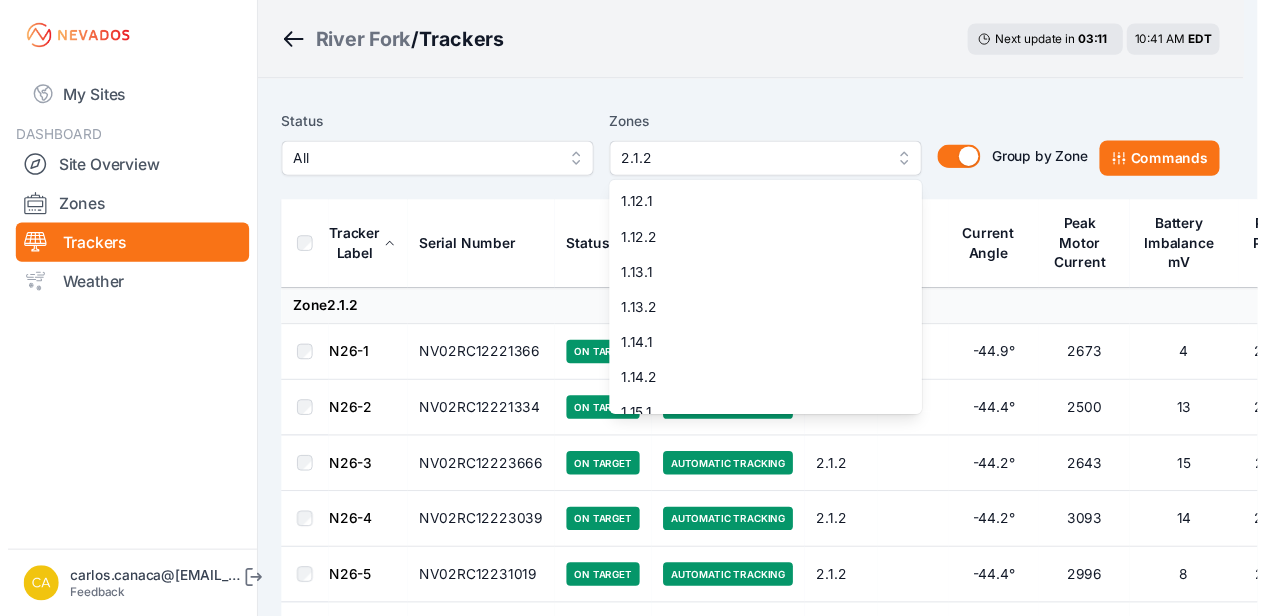 scroll, scrollTop: 124, scrollLeft: 0, axis: vertical 